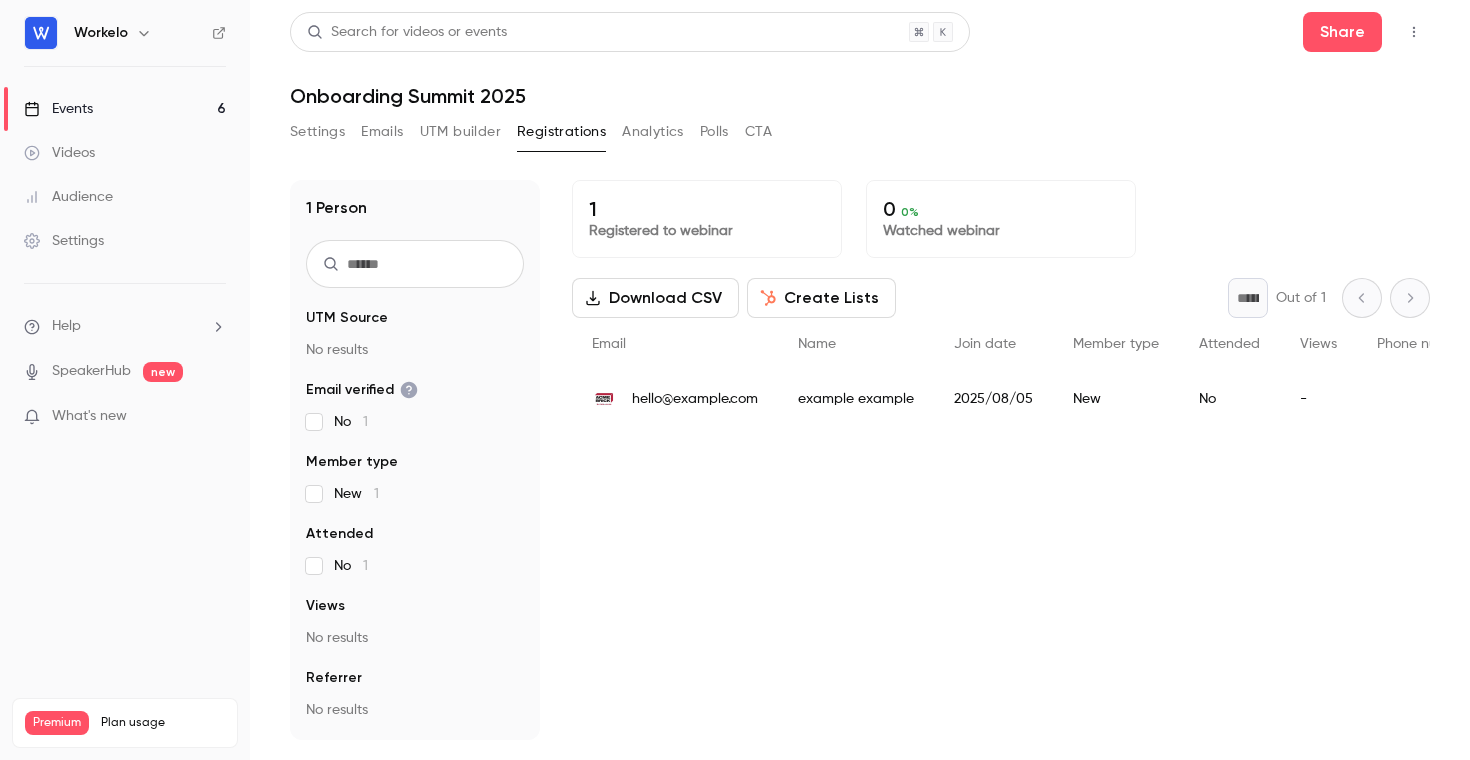 scroll, scrollTop: 0, scrollLeft: 0, axis: both 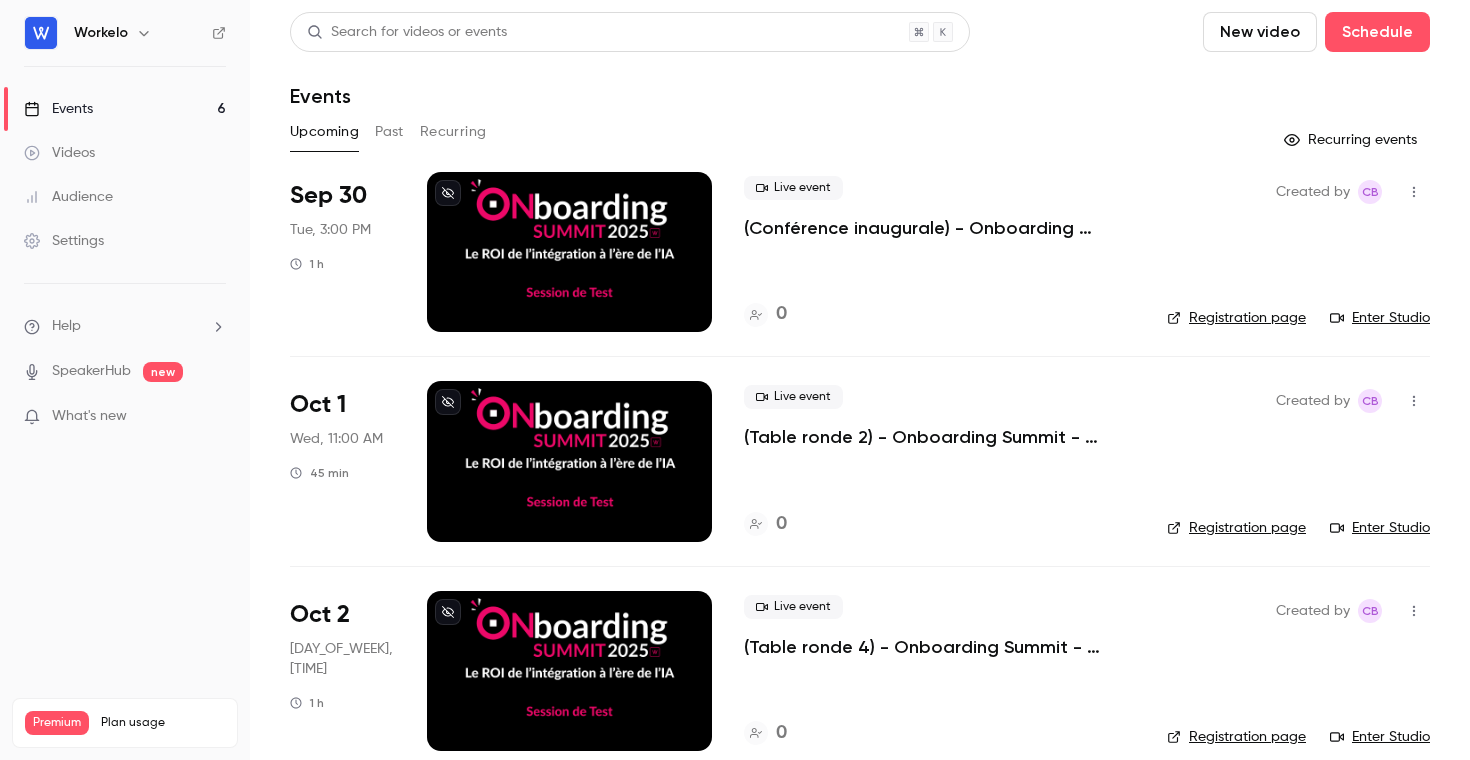 click on "Past" at bounding box center [389, 132] 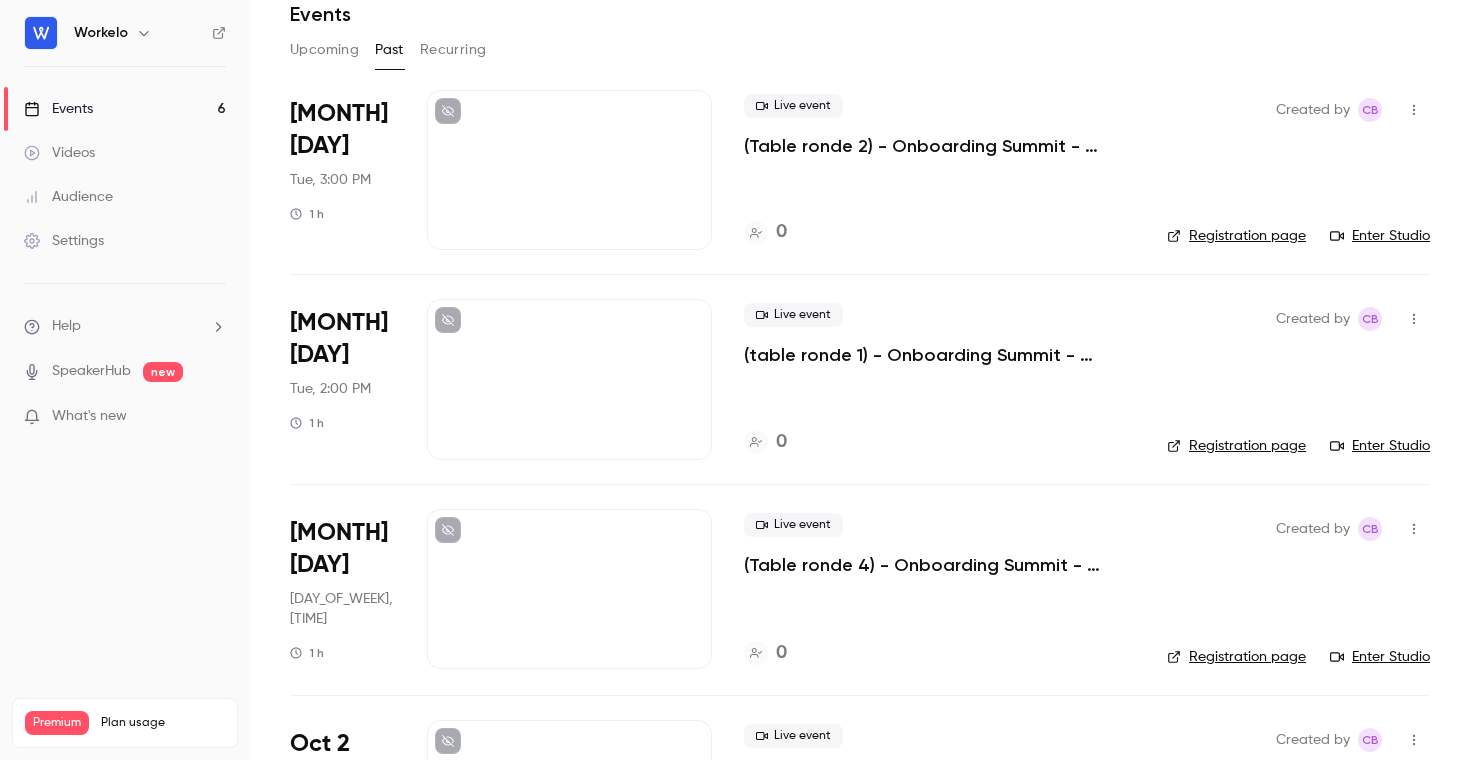 scroll, scrollTop: 0, scrollLeft: 0, axis: both 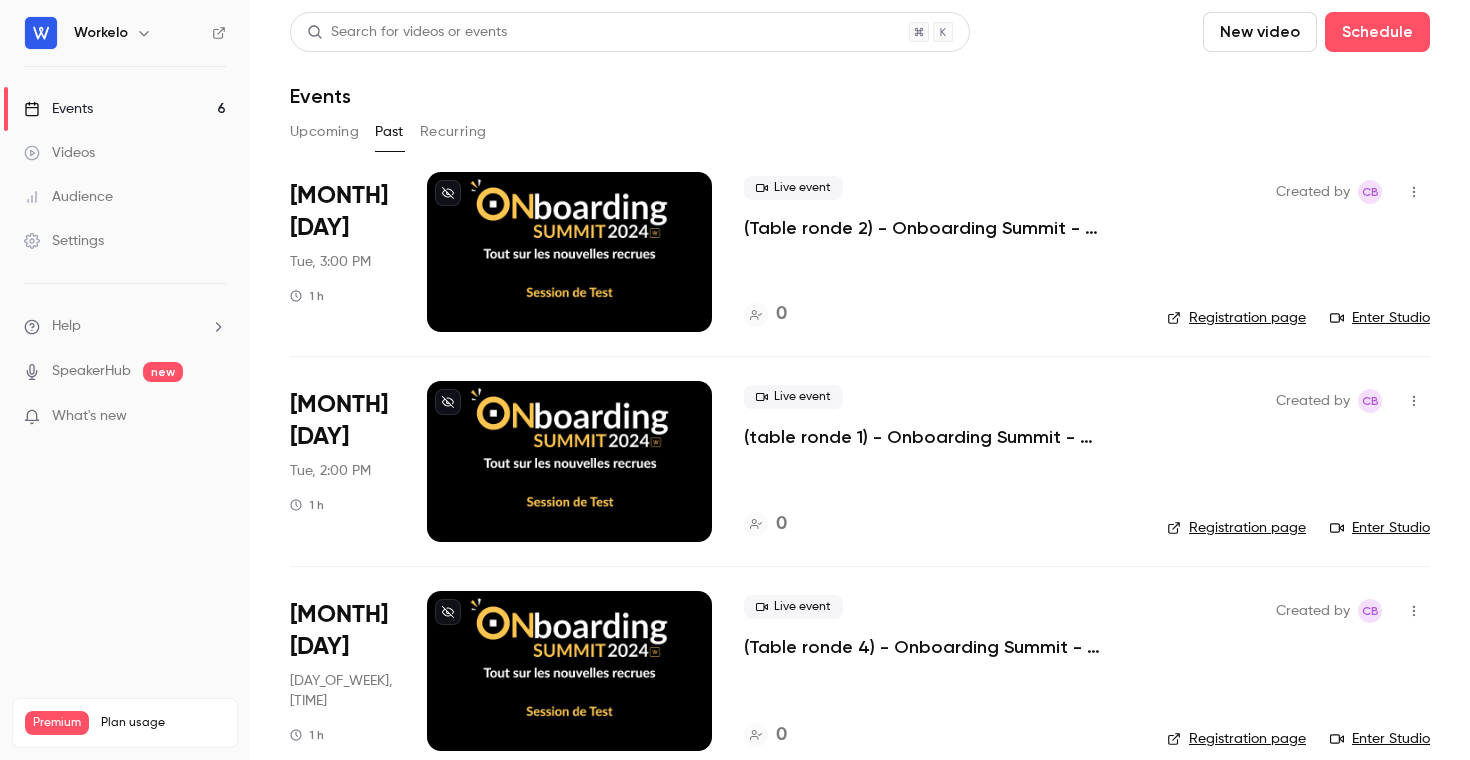 click on "Recurring" at bounding box center (453, 132) 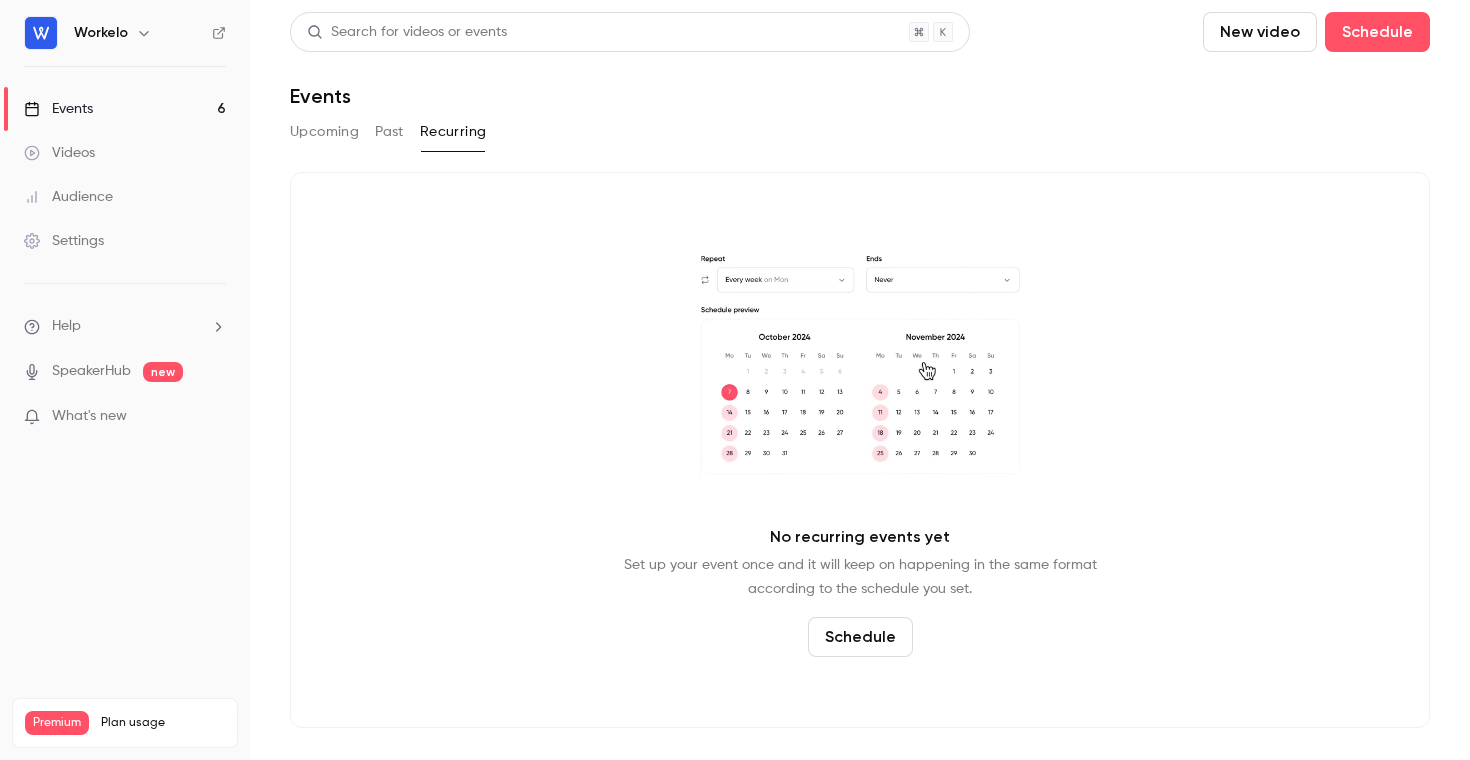 click on "Past" at bounding box center [389, 132] 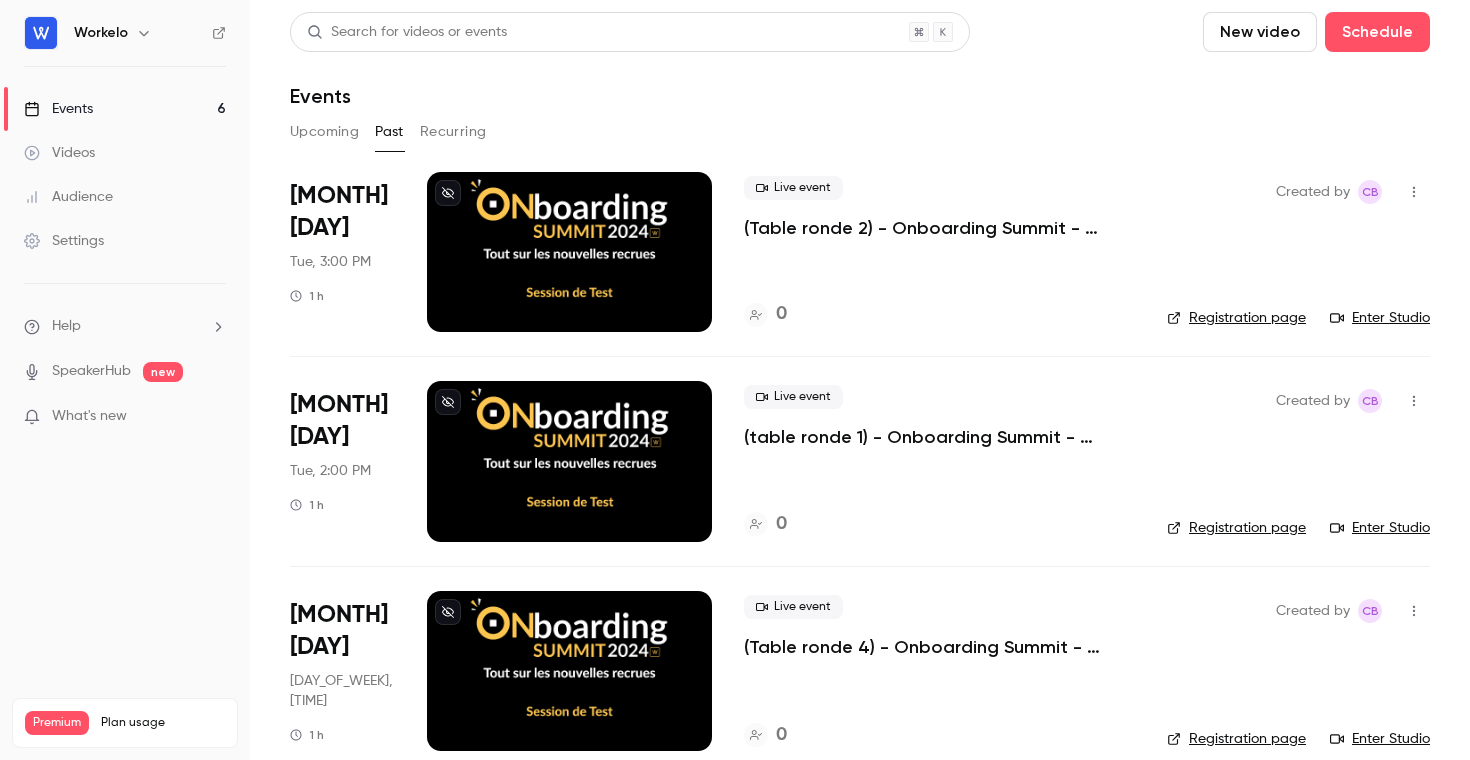 scroll, scrollTop: 236, scrollLeft: 0, axis: vertical 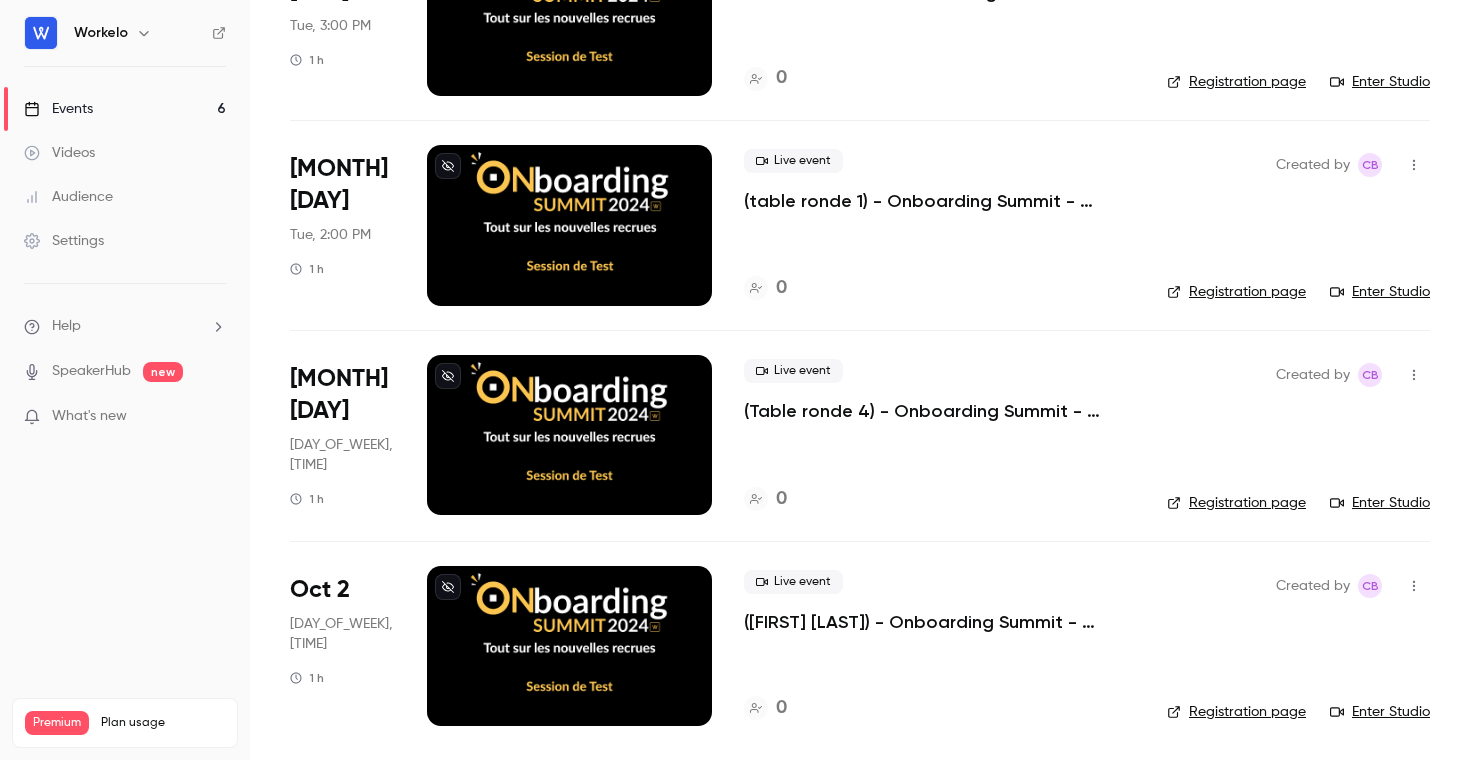 click on "Settings" at bounding box center (64, 241) 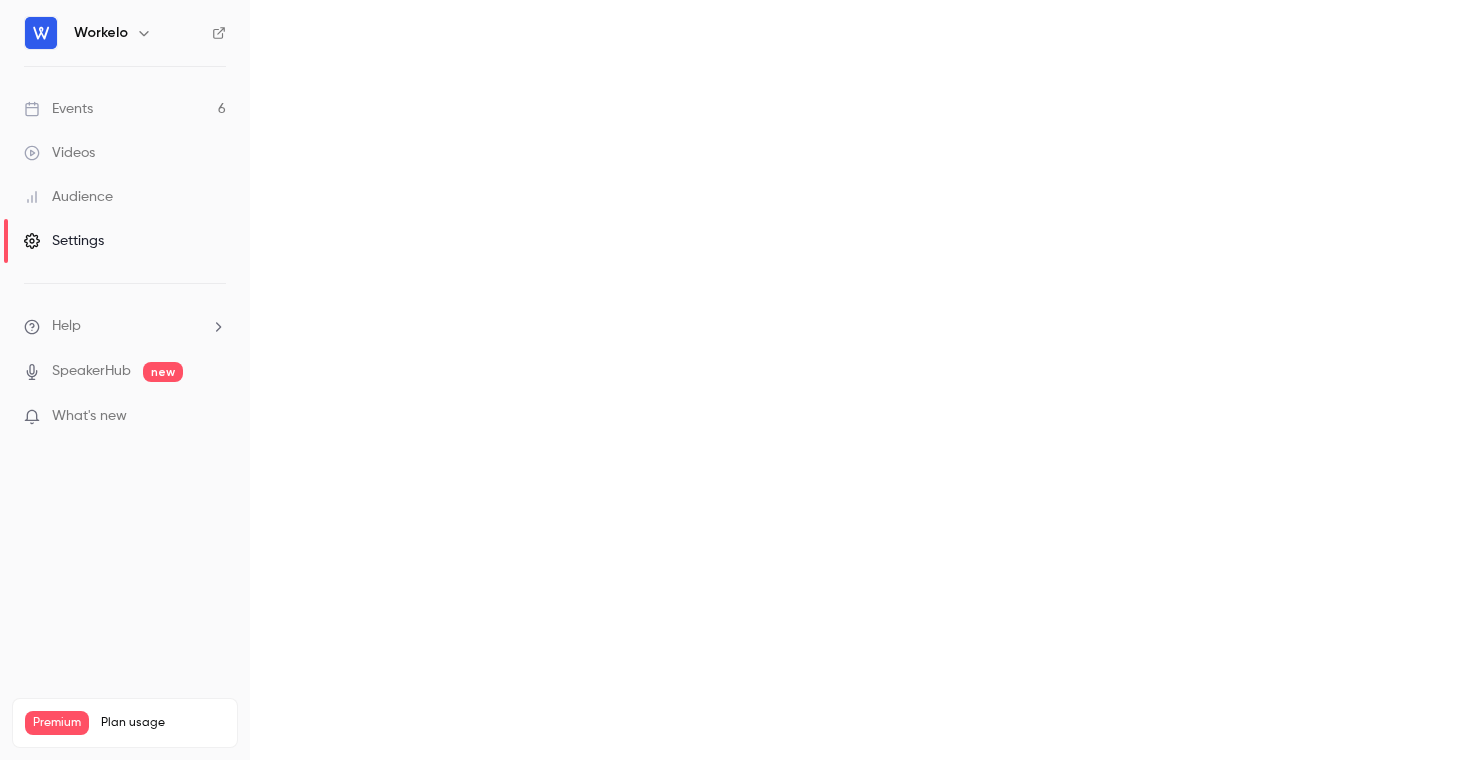scroll, scrollTop: 0, scrollLeft: 0, axis: both 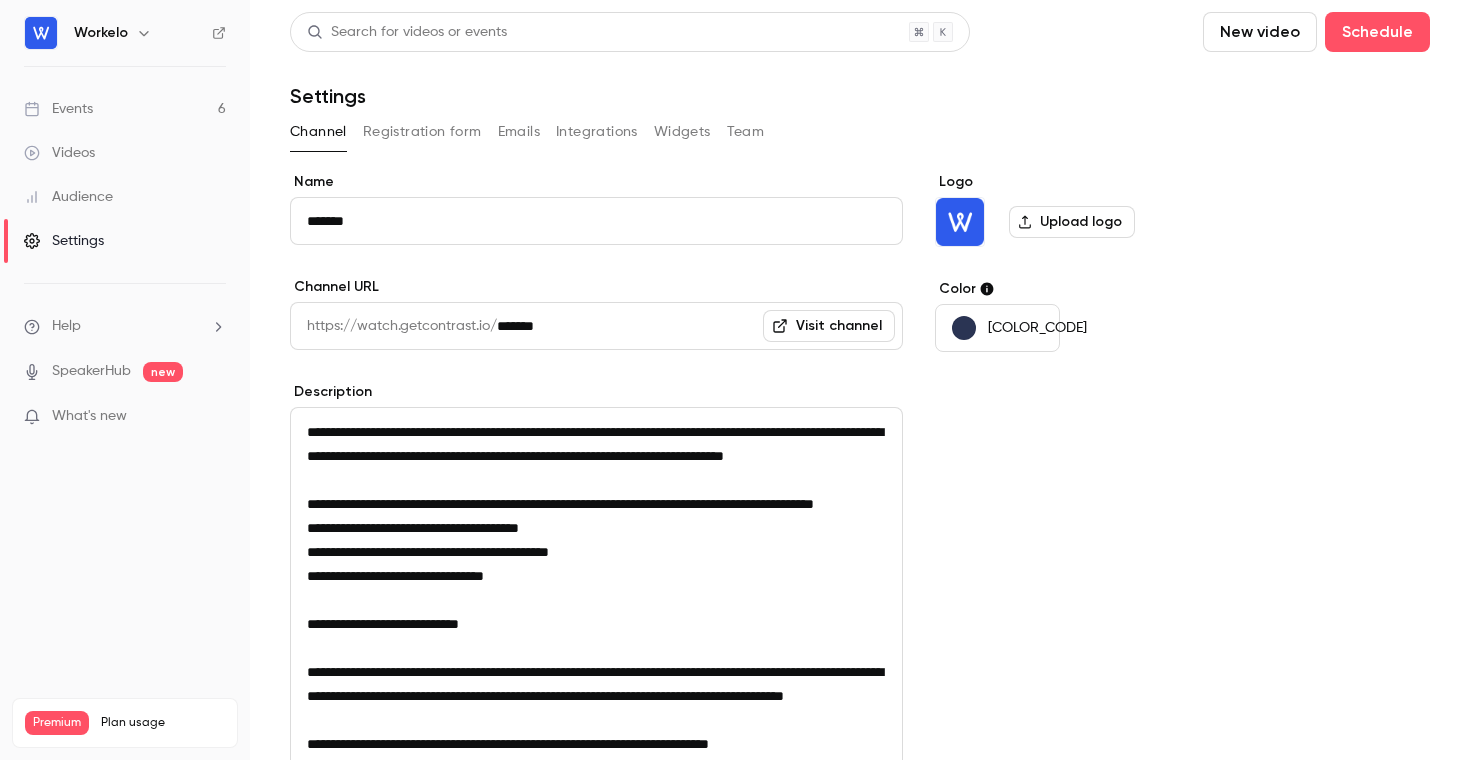 click on "Videos" at bounding box center (59, 153) 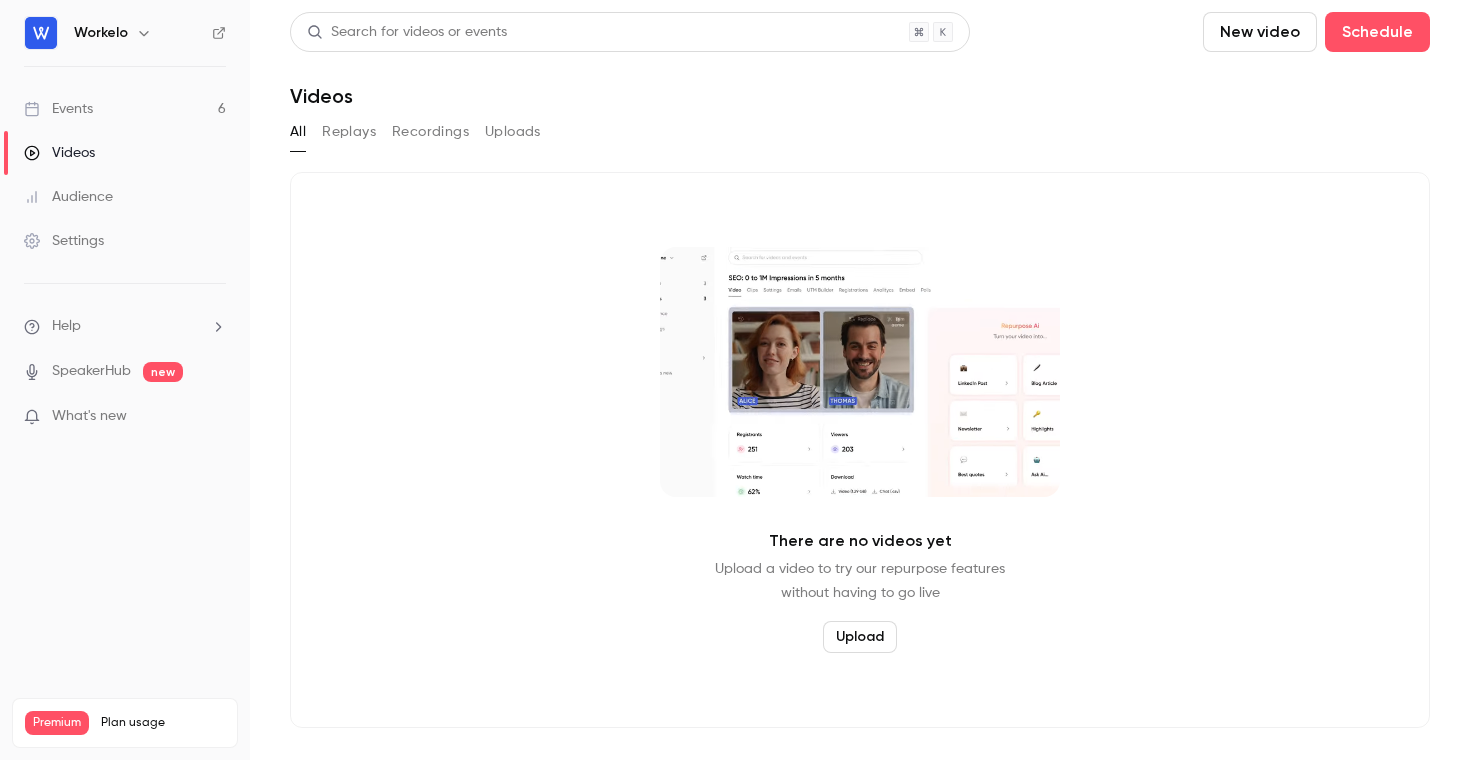 click on "Replays" at bounding box center (349, 132) 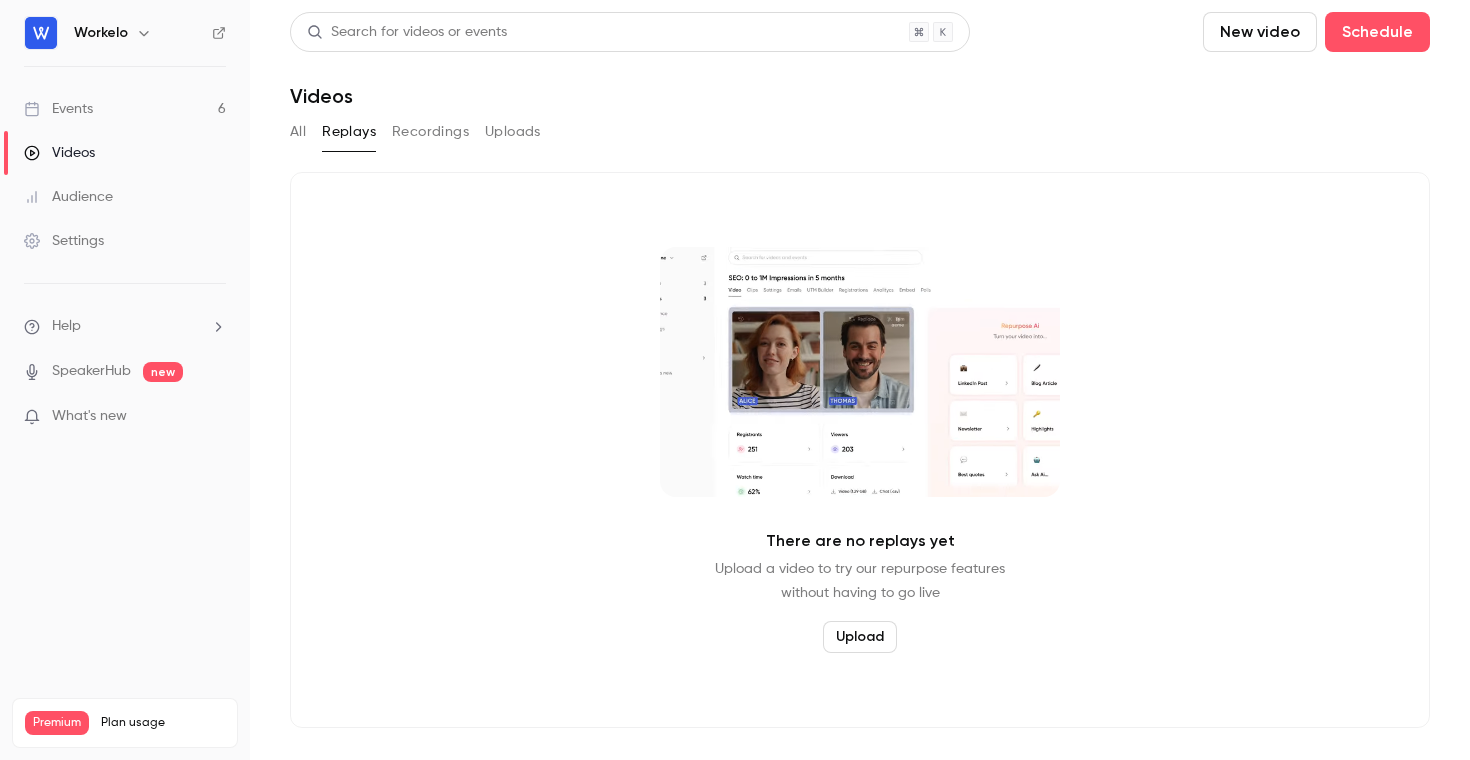 click on "Recordings" at bounding box center (430, 132) 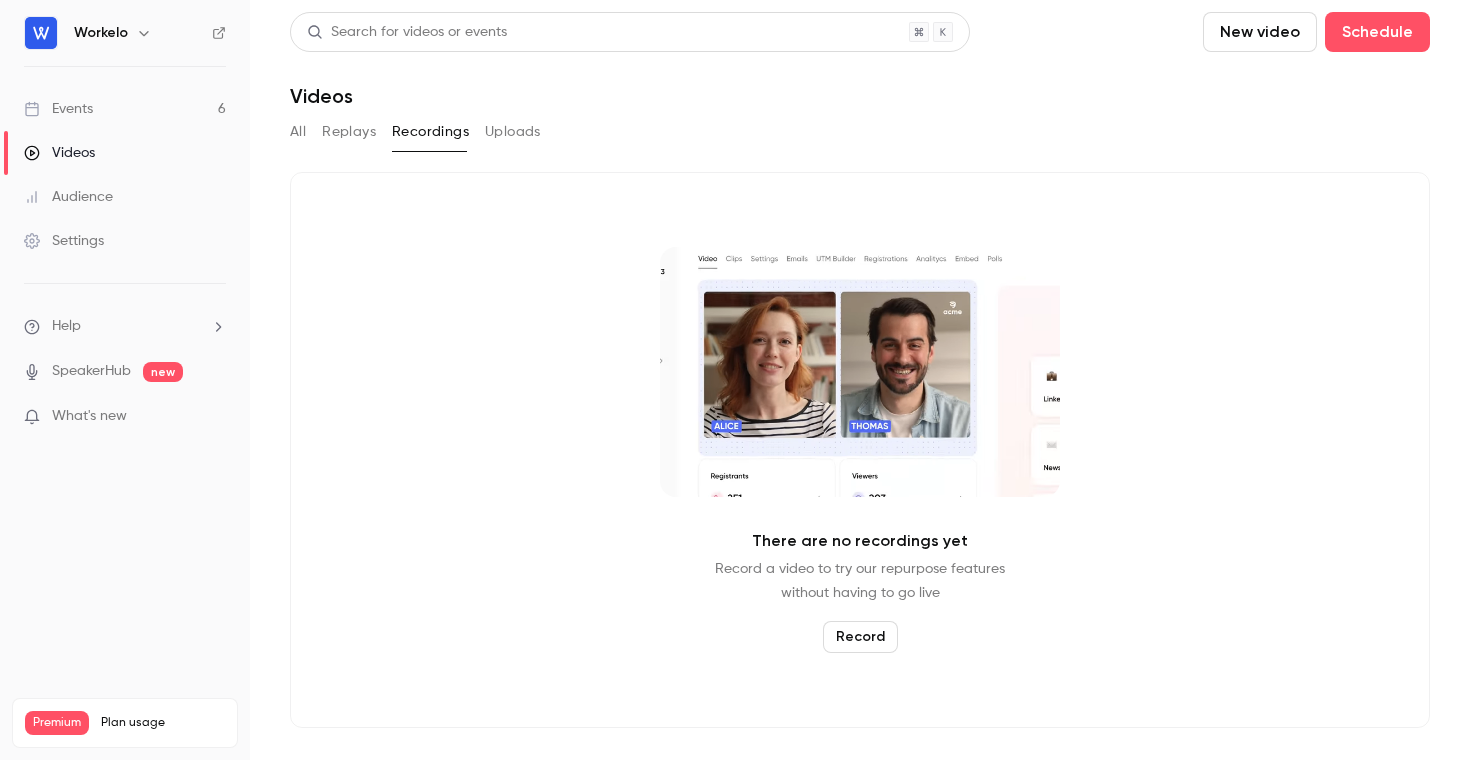 click on "Events 6" at bounding box center (125, 109) 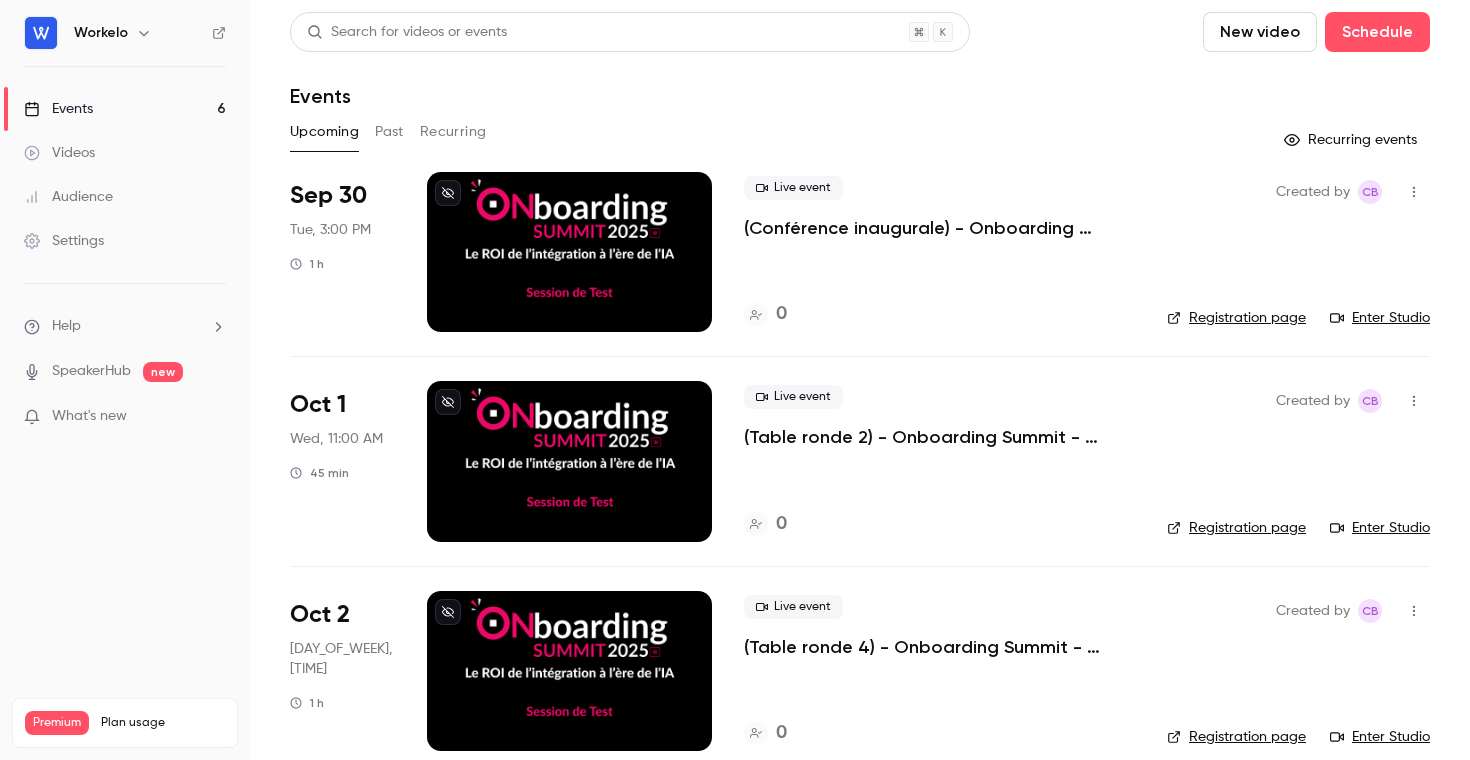 click on "Past" at bounding box center (389, 132) 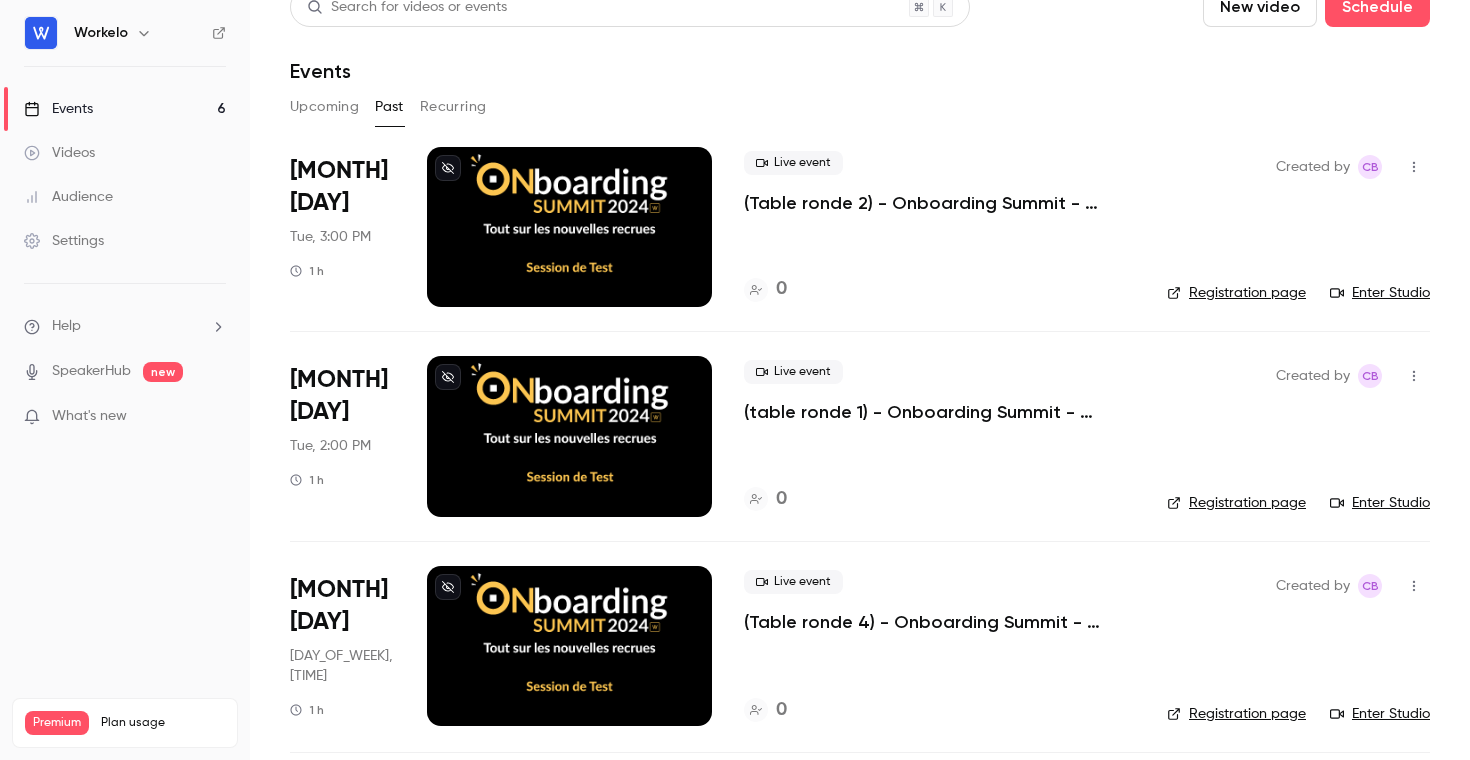 scroll, scrollTop: 0, scrollLeft: 0, axis: both 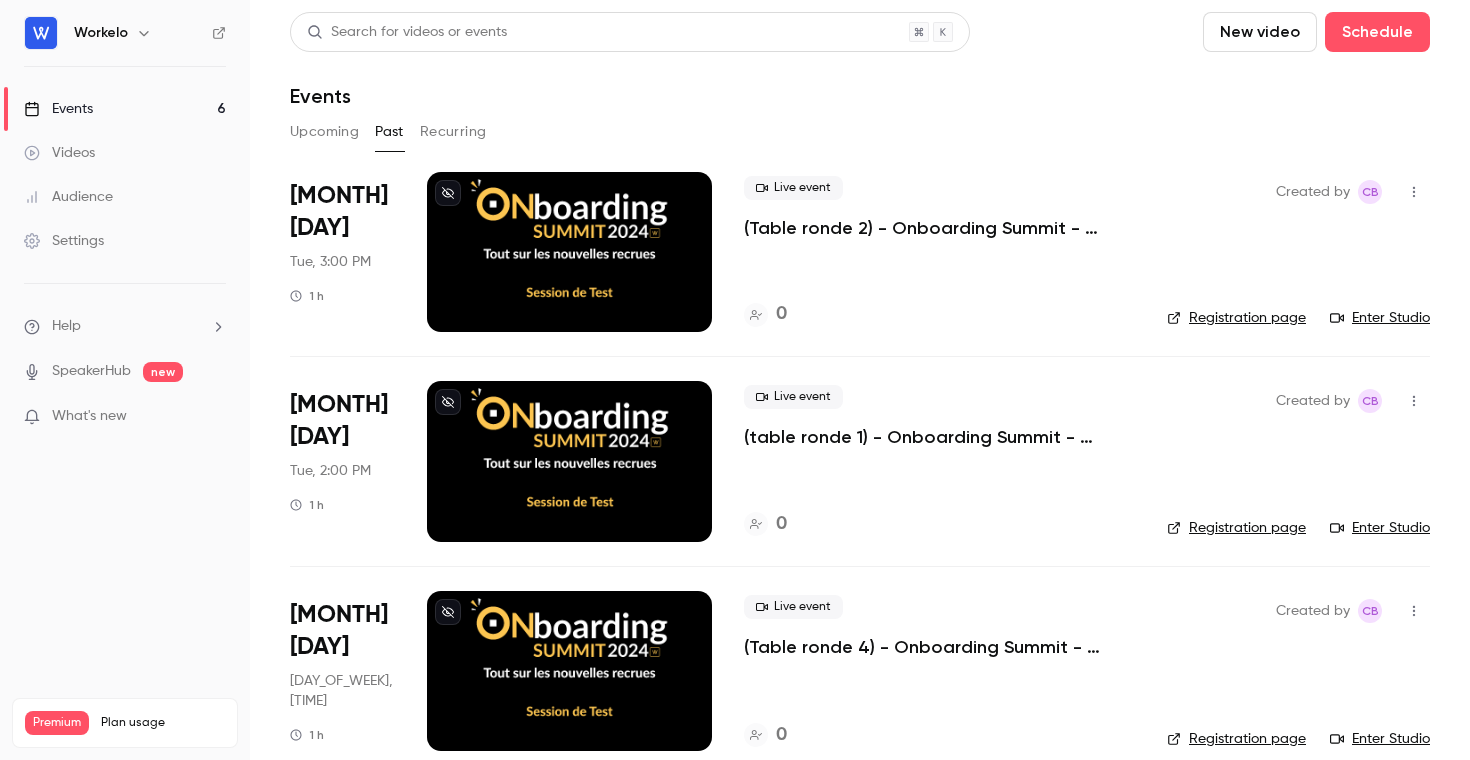 click on "Search for videos or events" at bounding box center [630, 32] 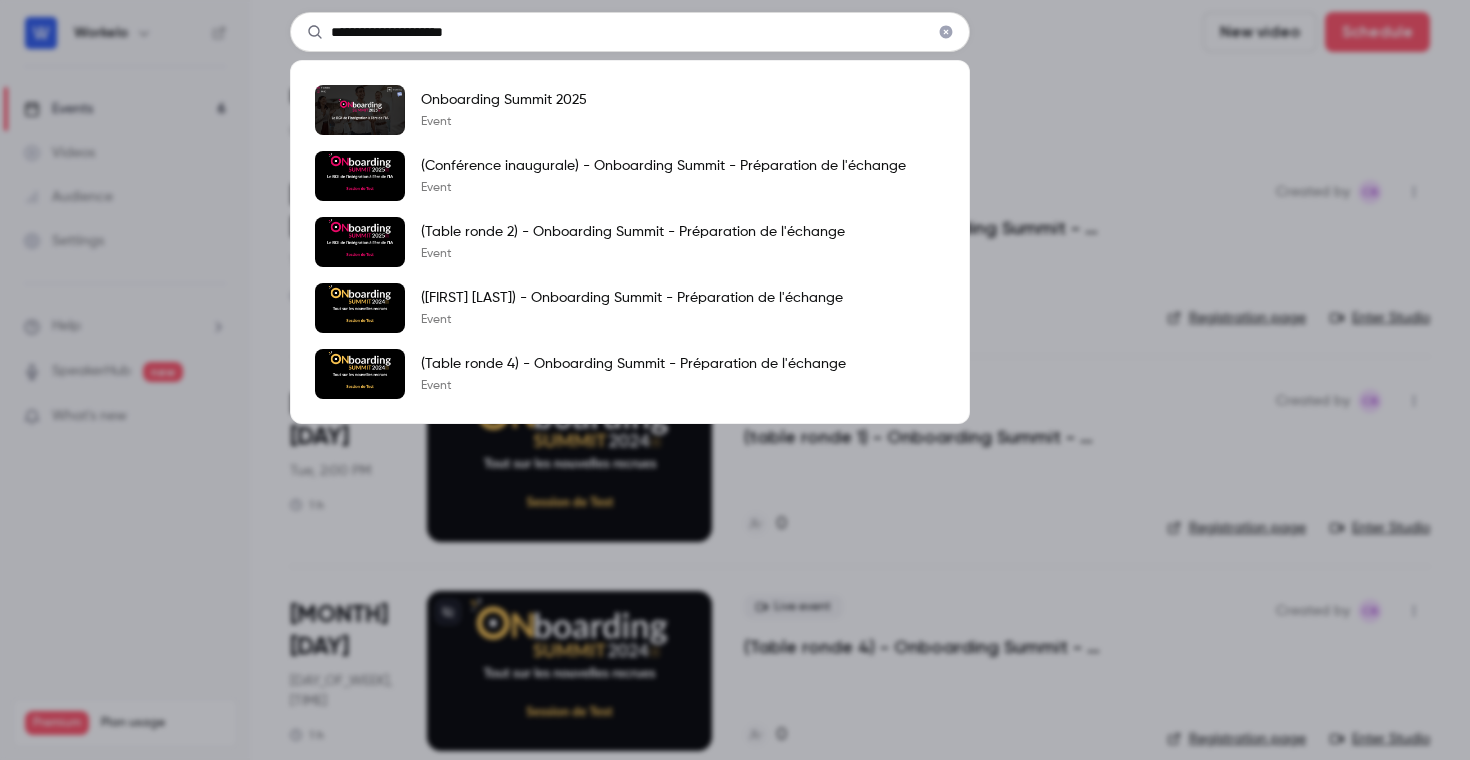 type on "**********" 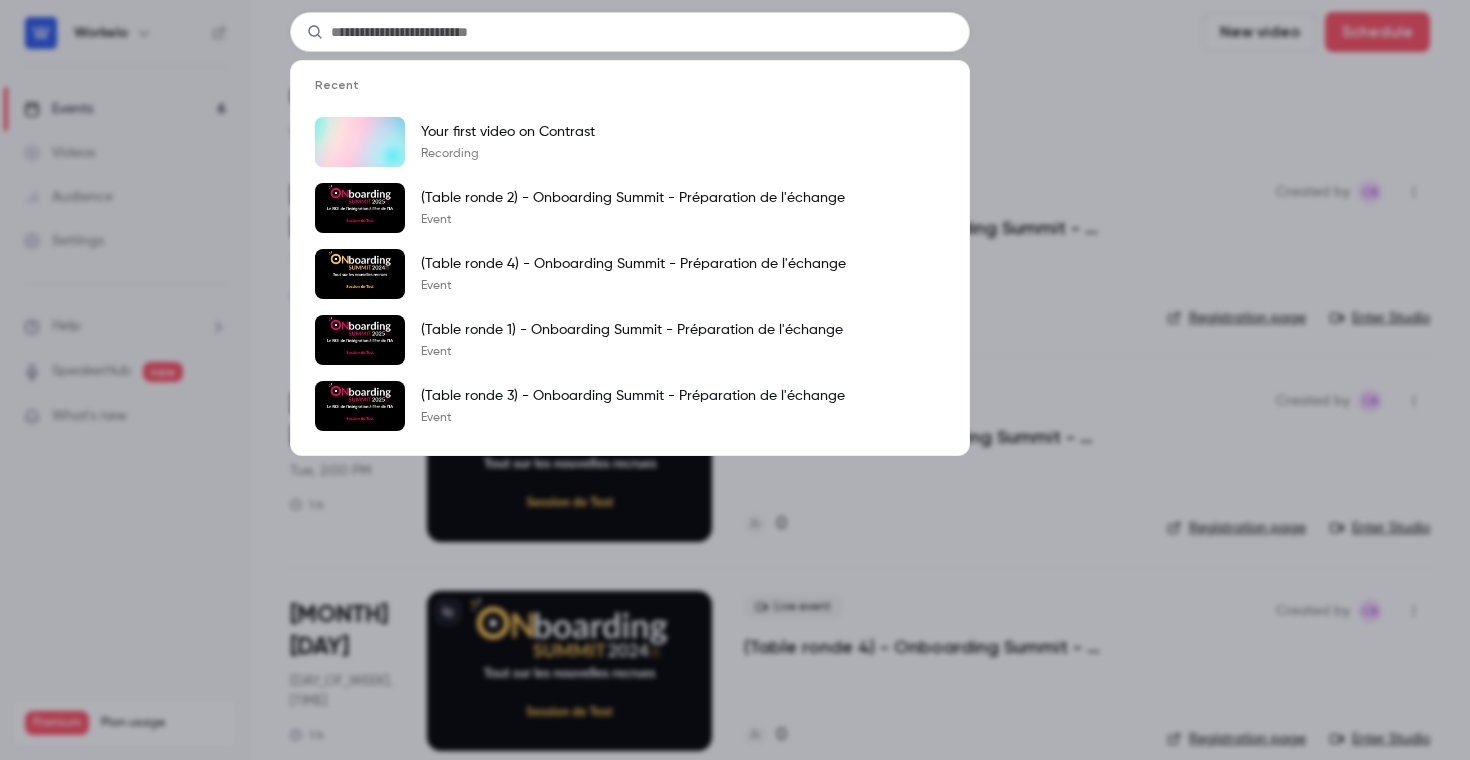 click on "Recent Your first video on Contrast Recording (Table ronde 2) - Onboarding Summit - Préparation de l'échange Event (Table ronde 4) - Onboarding Summit - Préparation de l'échange Event (Table ronde 1) - Onboarding Summit - Préparation de l'échange Event (Table ronde 3) - Onboarding Summit - Préparation de l'échange Event" at bounding box center (735, 380) 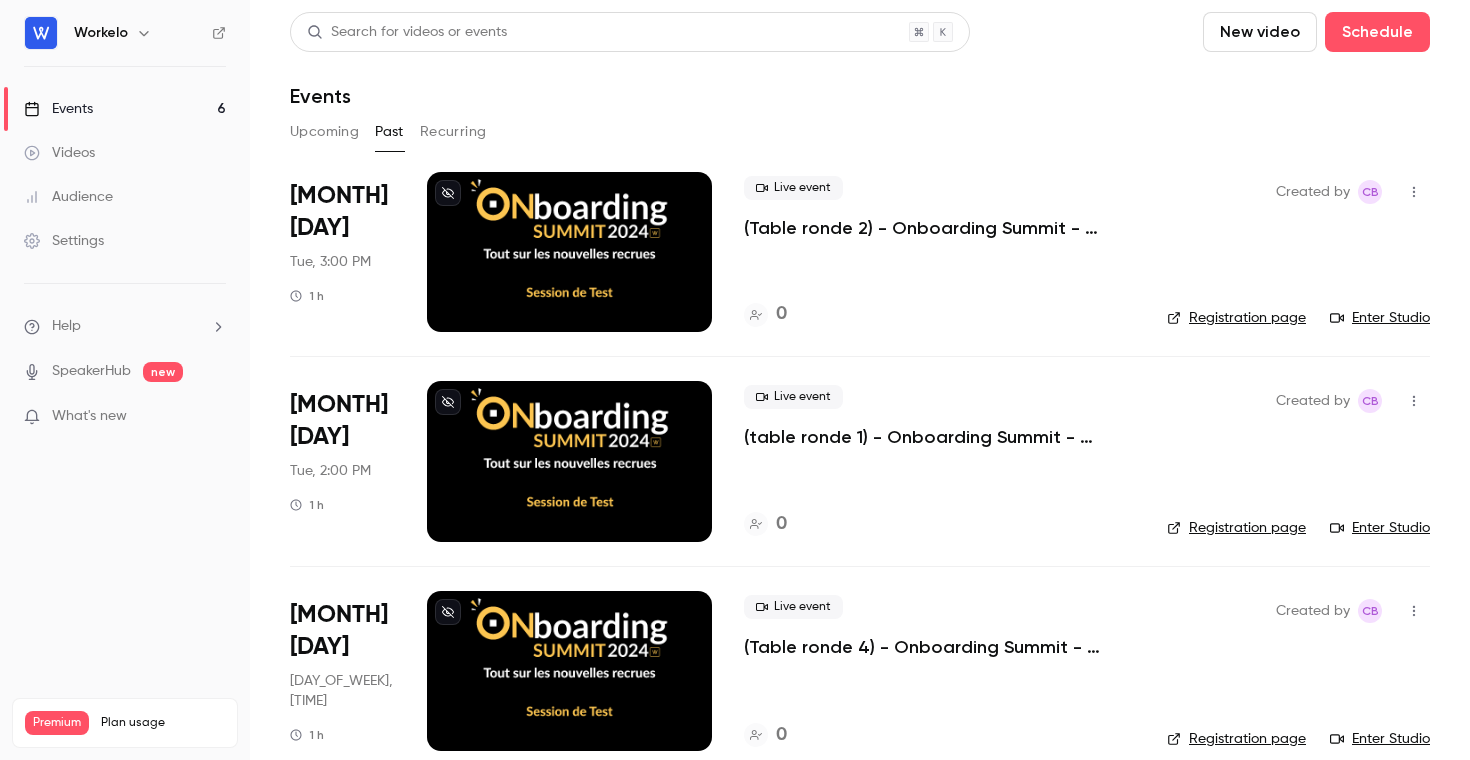 scroll, scrollTop: 236, scrollLeft: 0, axis: vertical 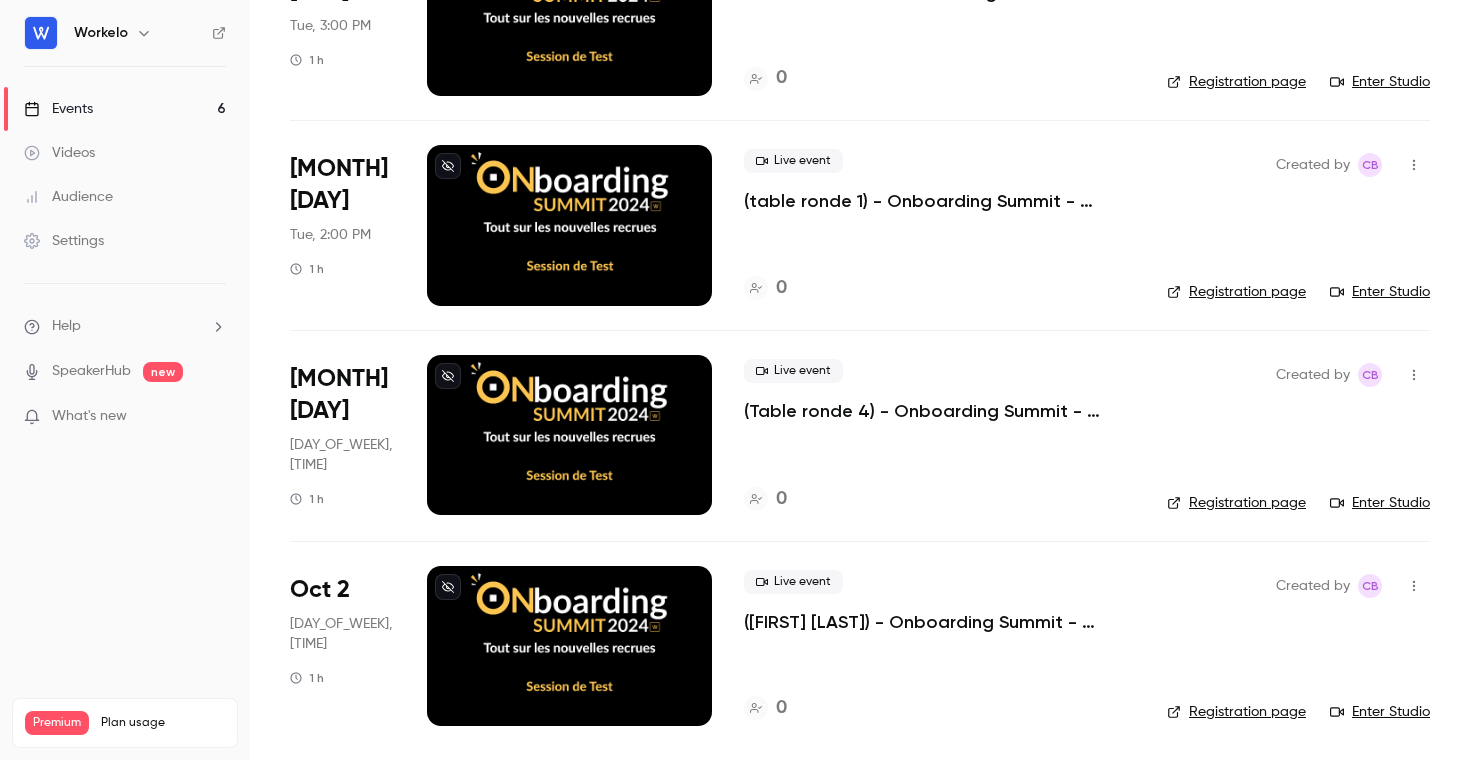 click on "What's new" at bounding box center (89, 416) 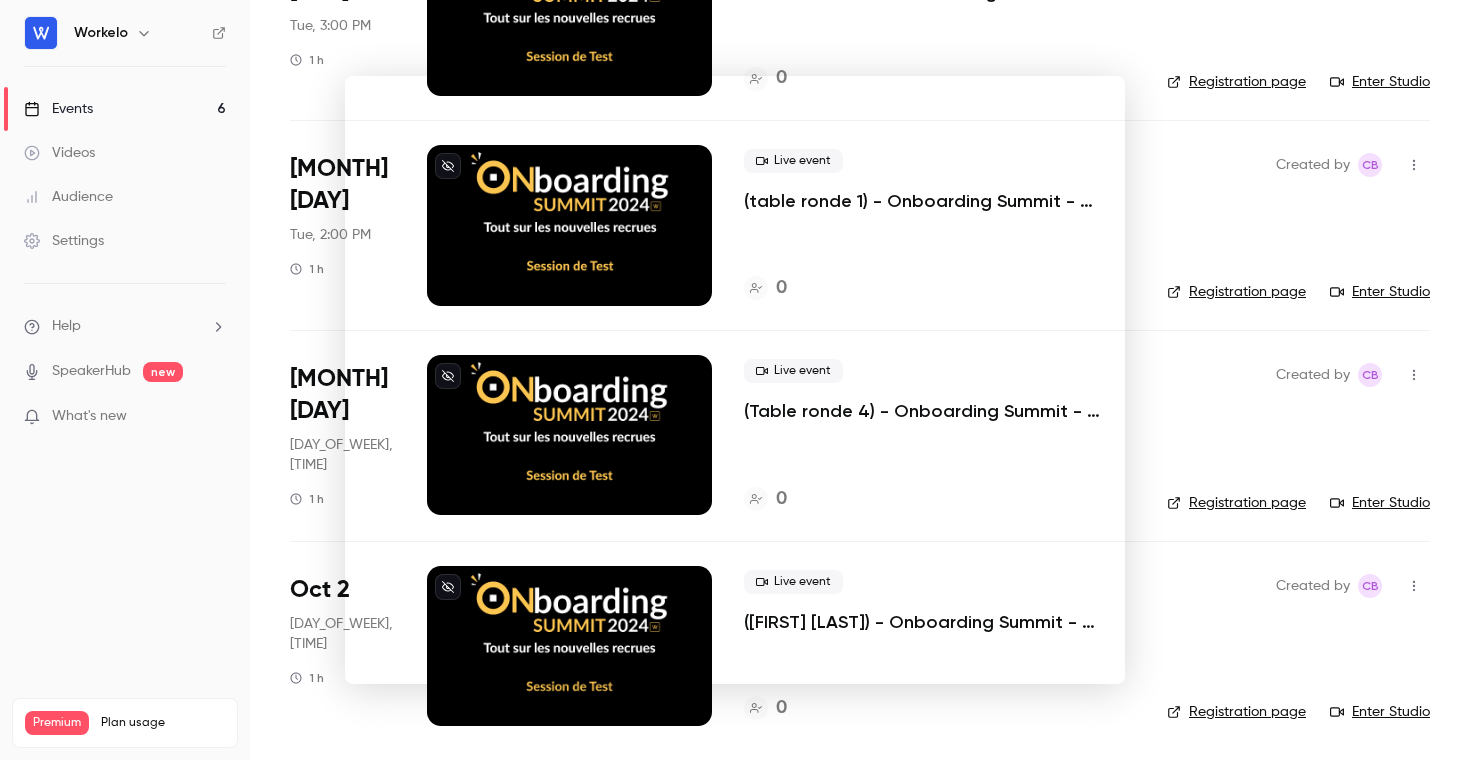 click at bounding box center (735, 380) 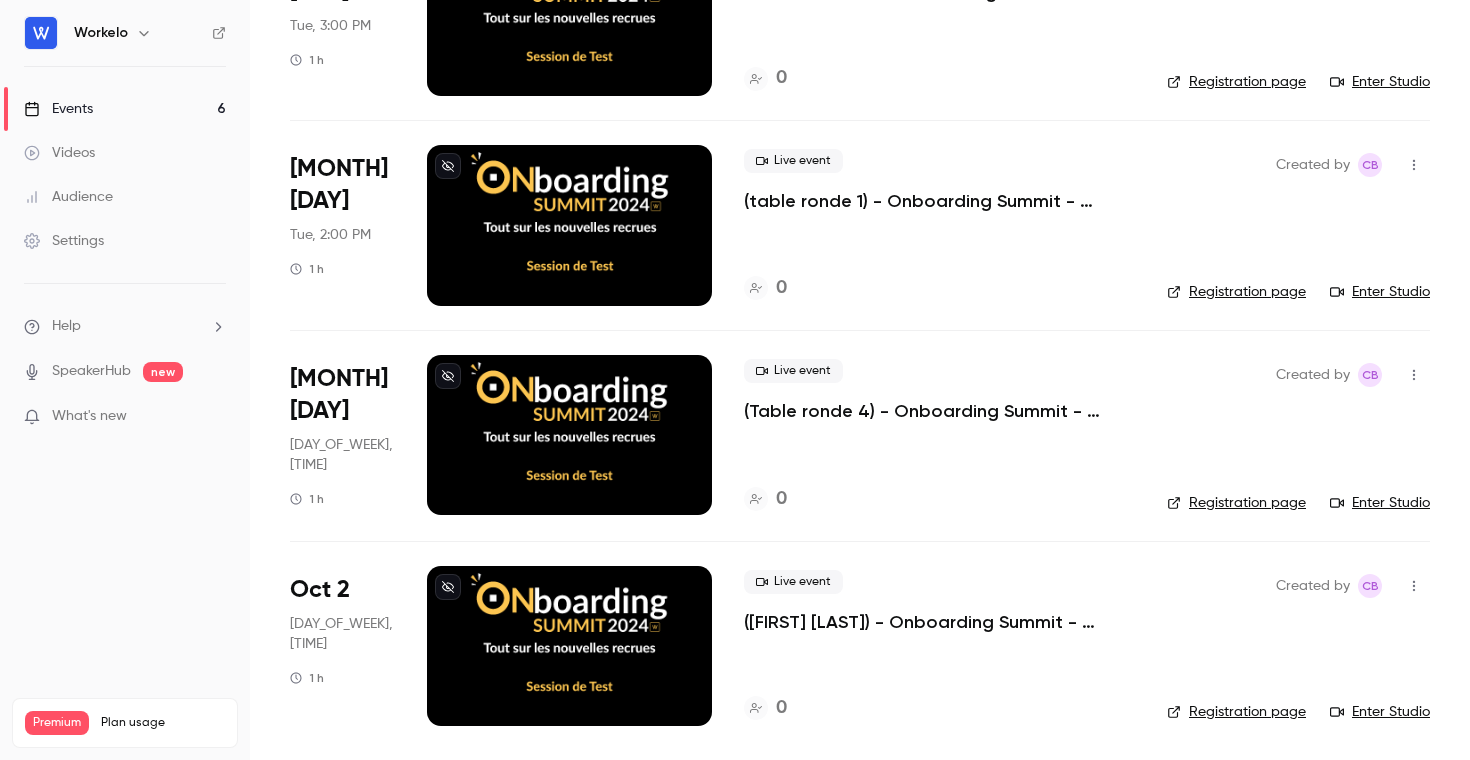 scroll, scrollTop: 0, scrollLeft: 0, axis: both 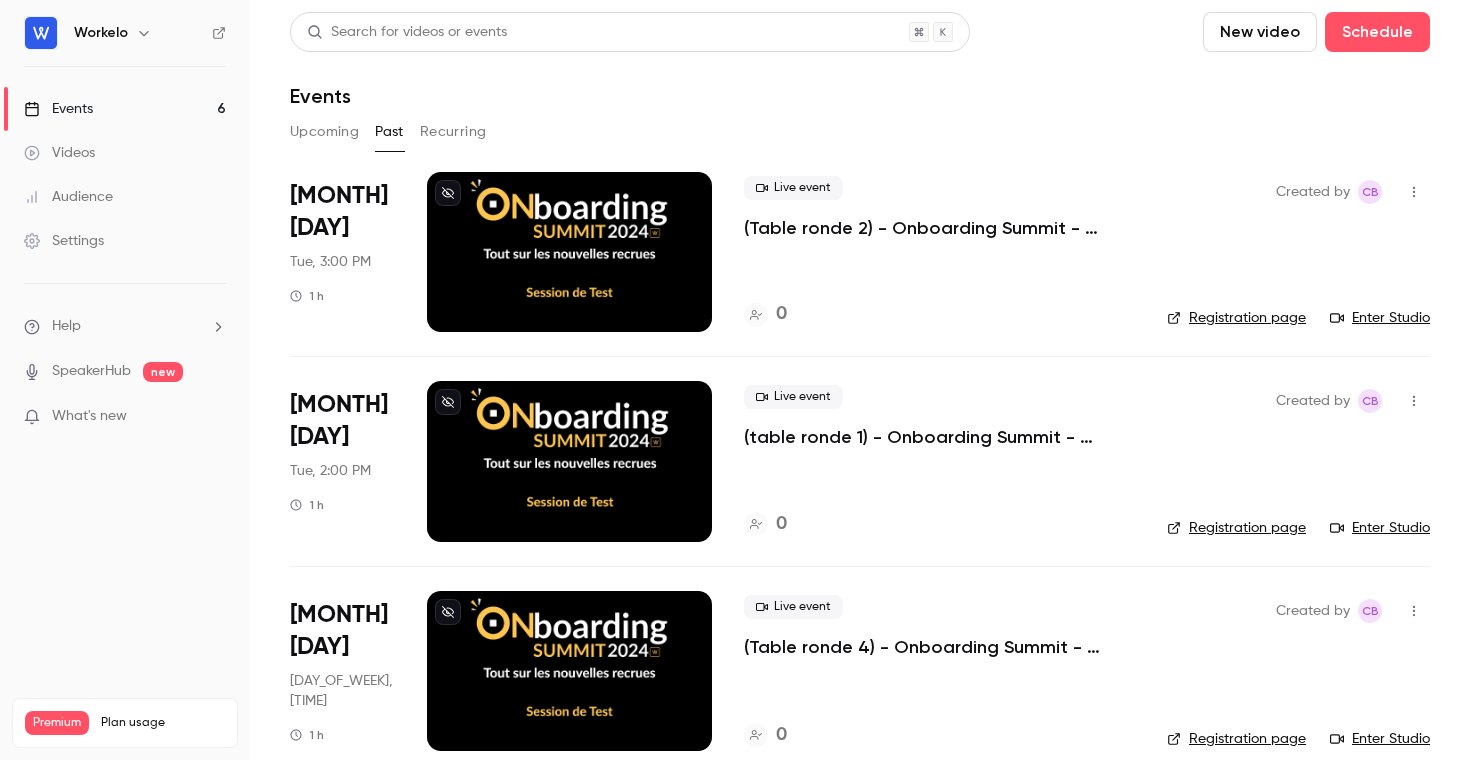 click on "Events 6" at bounding box center (125, 109) 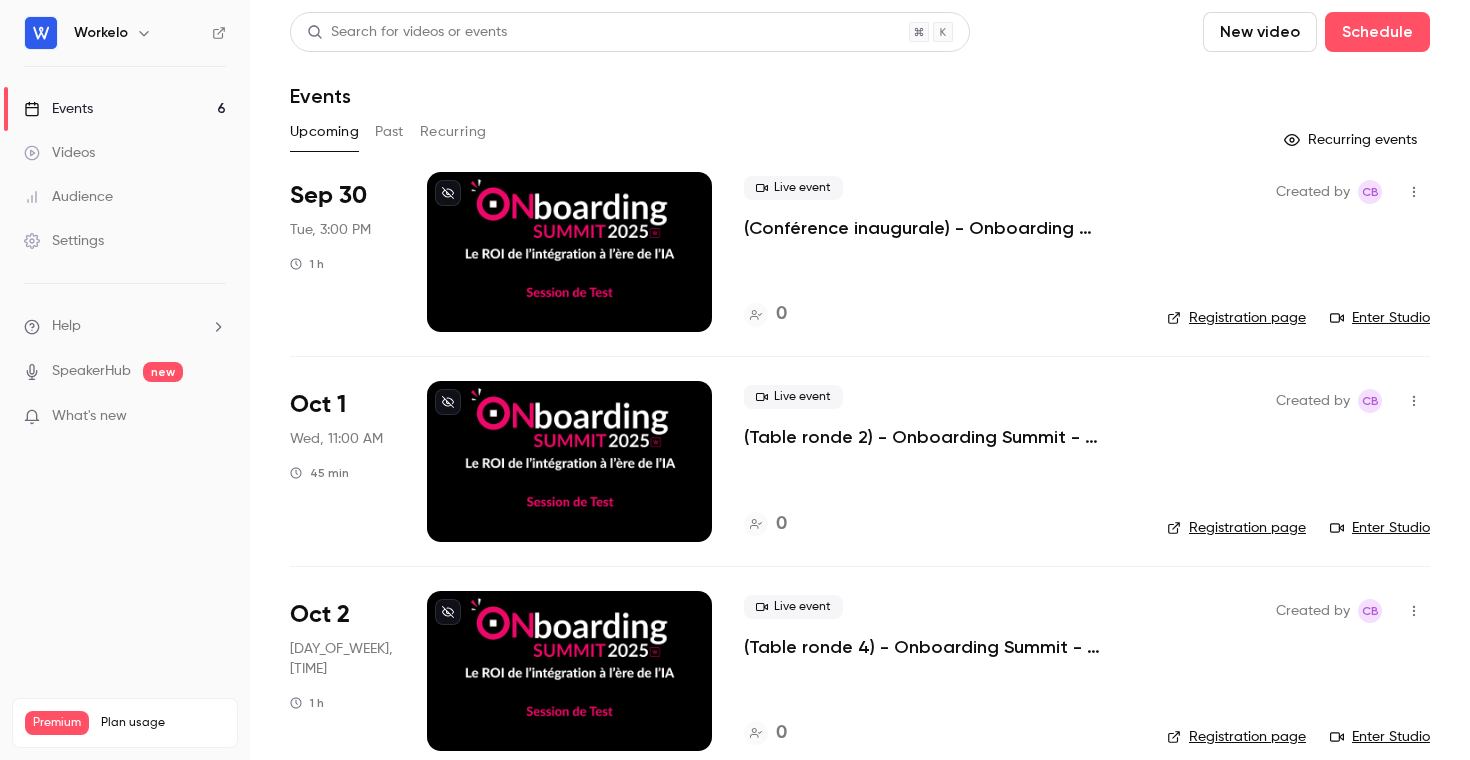 click on "Videos" at bounding box center [59, 153] 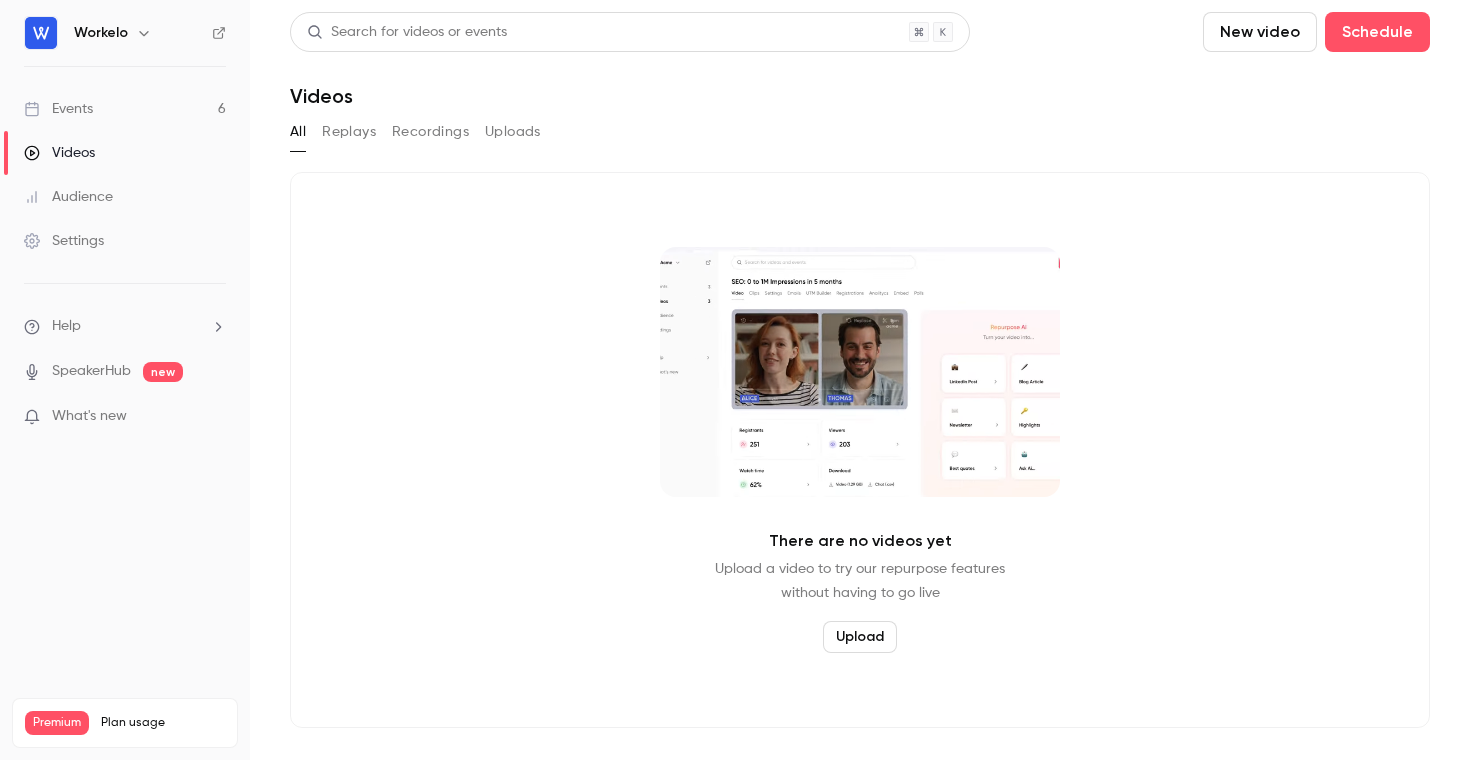 click on "Events 6" at bounding box center (125, 109) 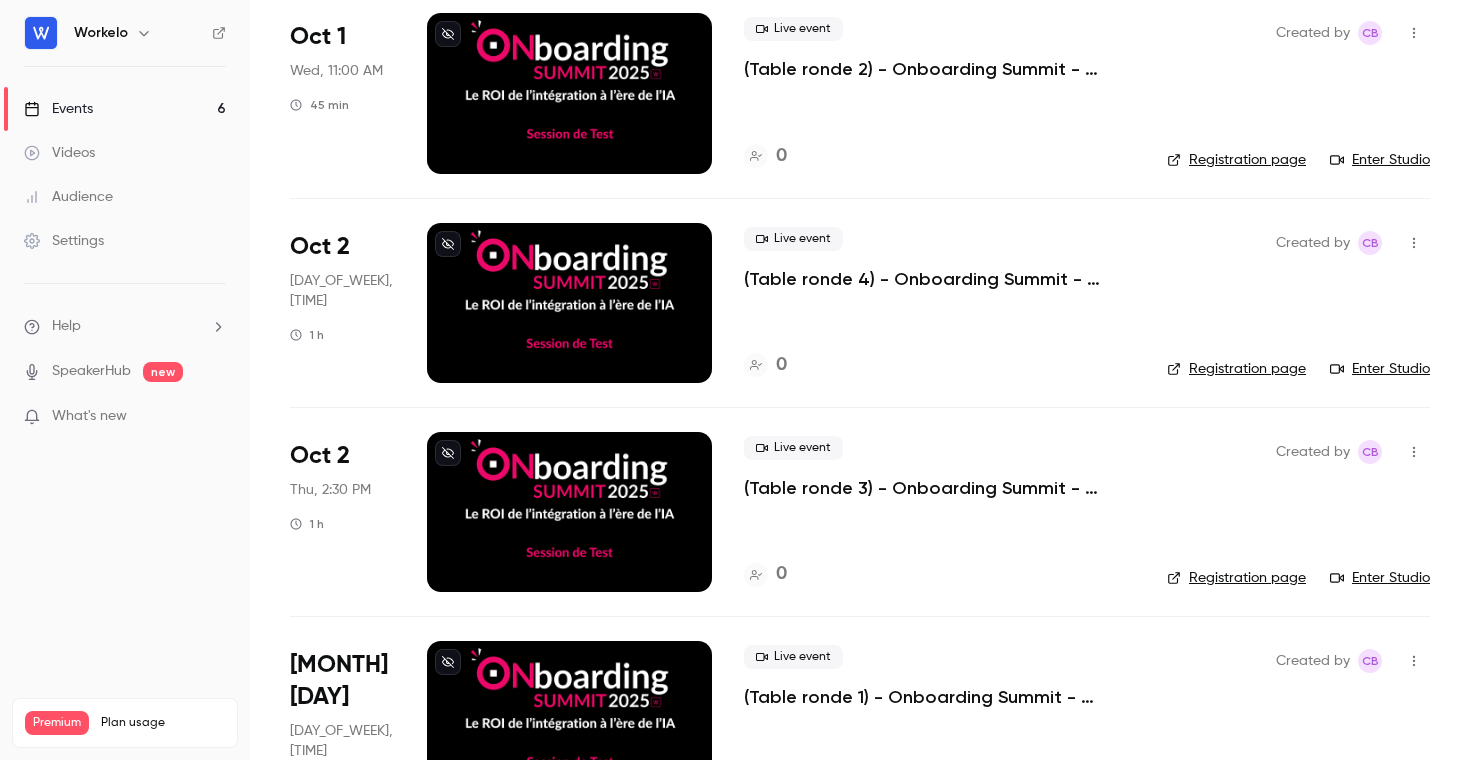 scroll, scrollTop: 655, scrollLeft: 0, axis: vertical 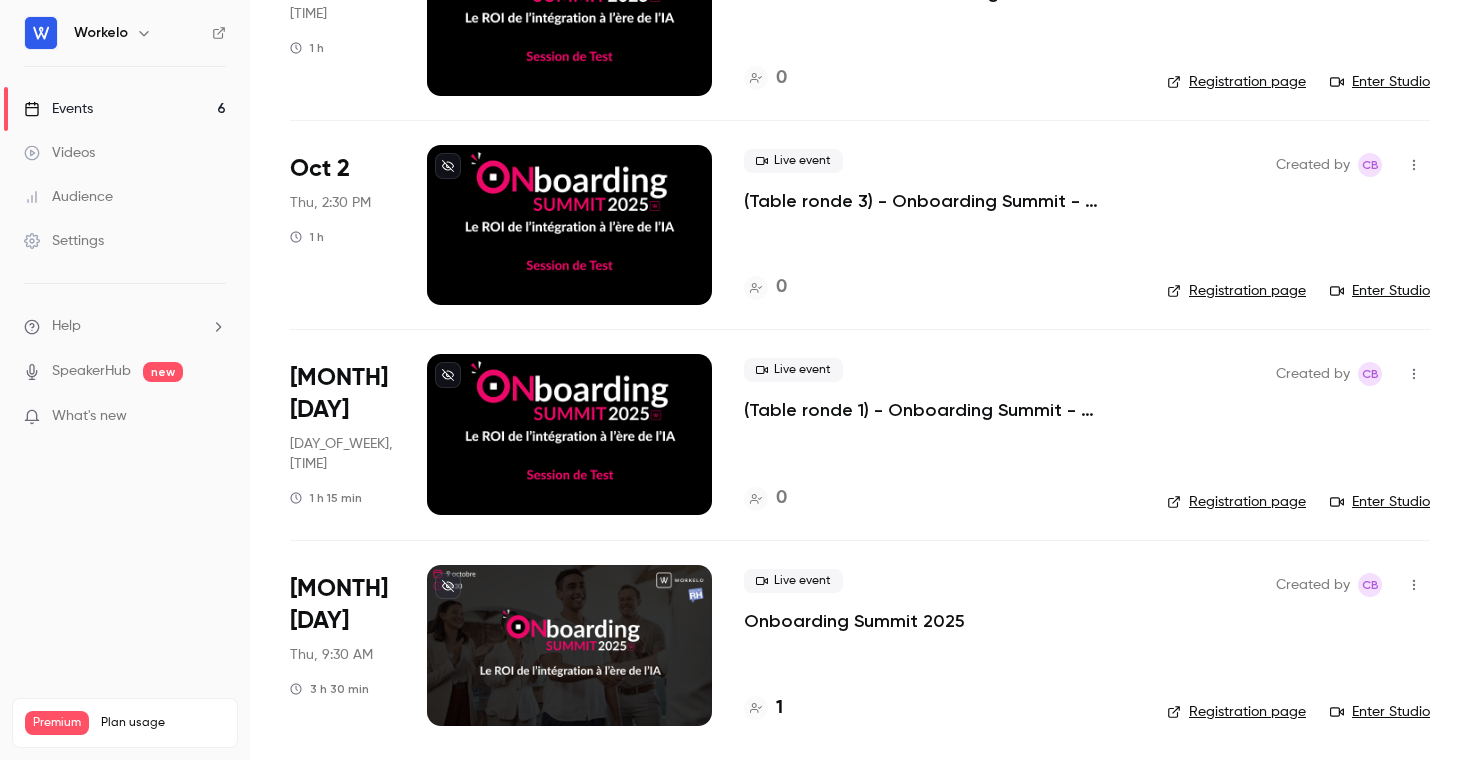 click on "Onboarding Summit 2025" at bounding box center [854, 621] 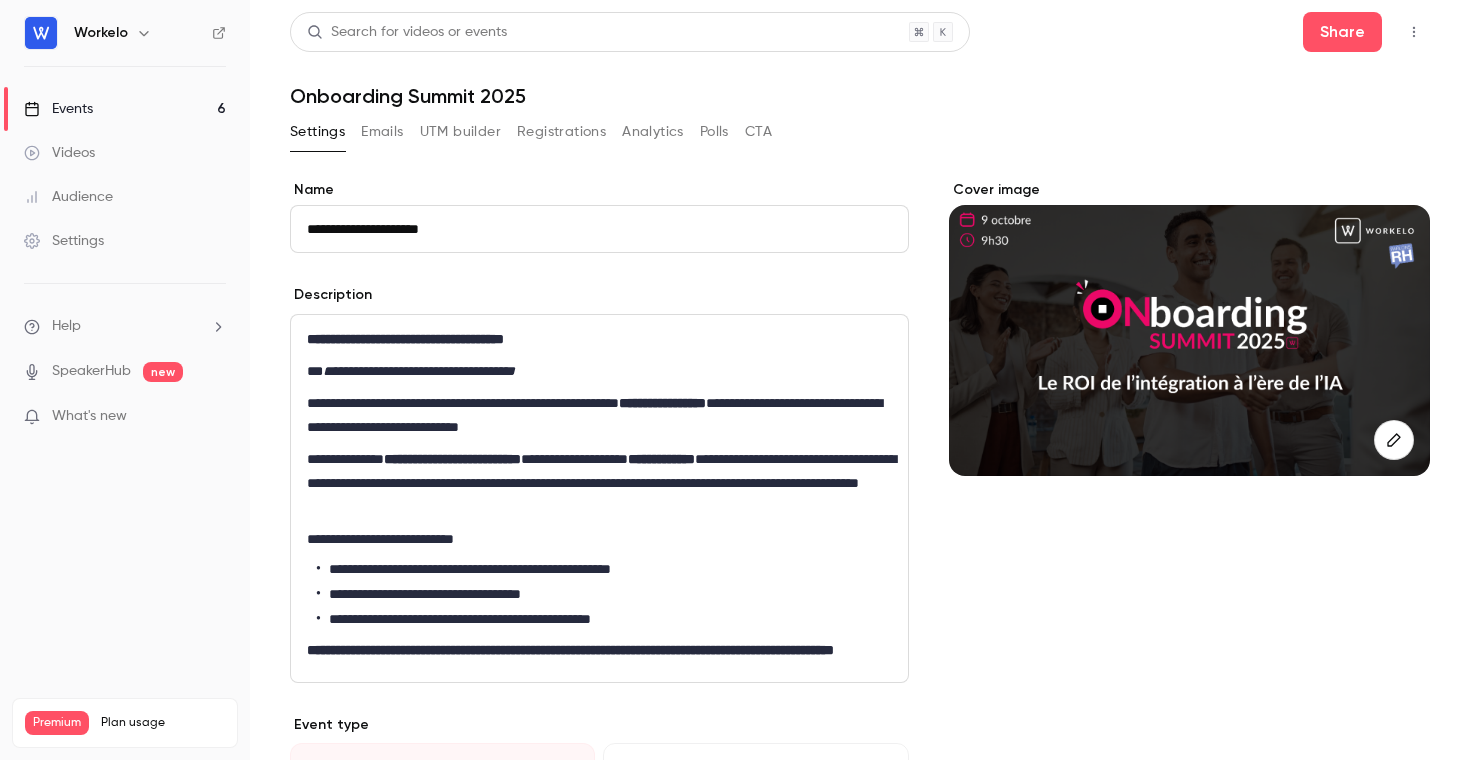 click on "Emails" at bounding box center [382, 132] 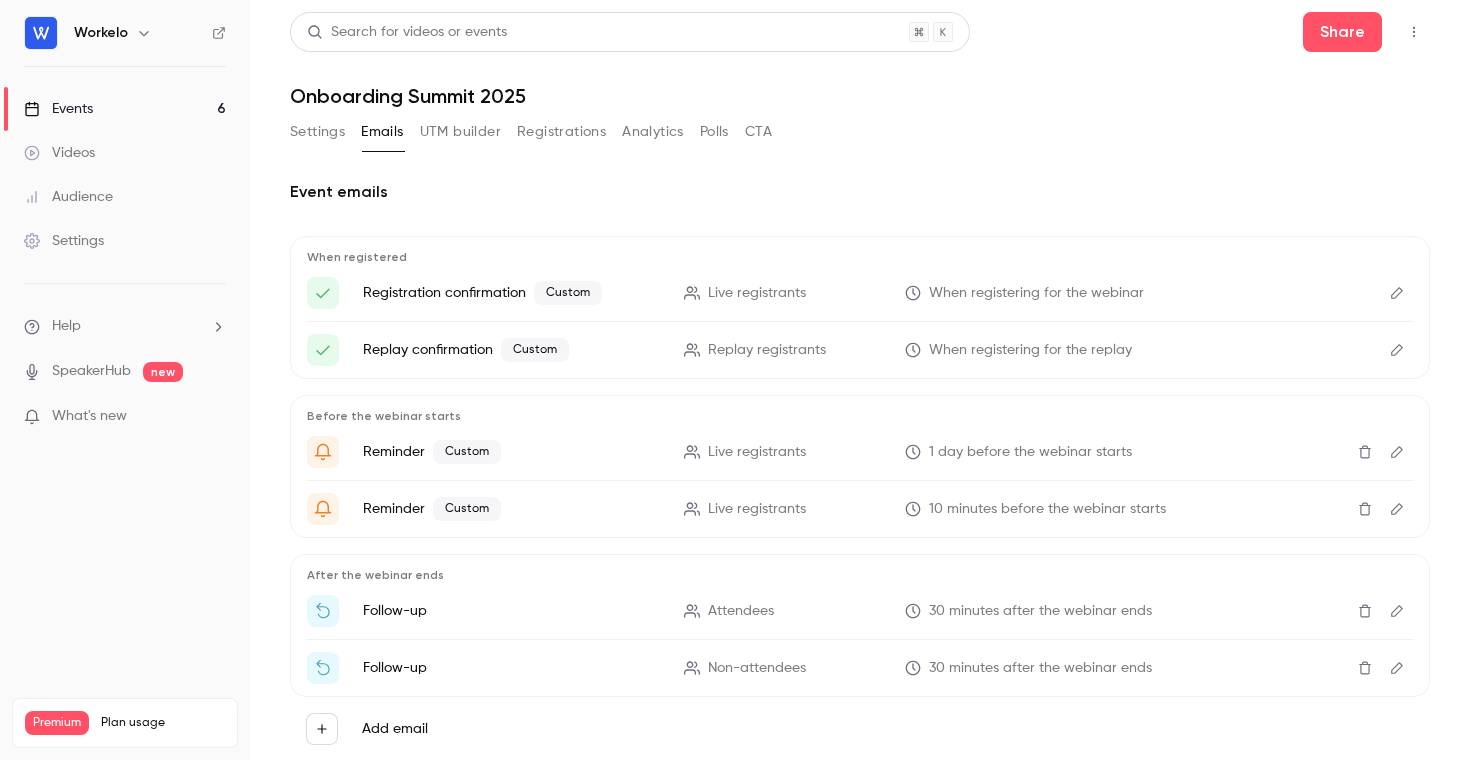 scroll, scrollTop: 53, scrollLeft: 0, axis: vertical 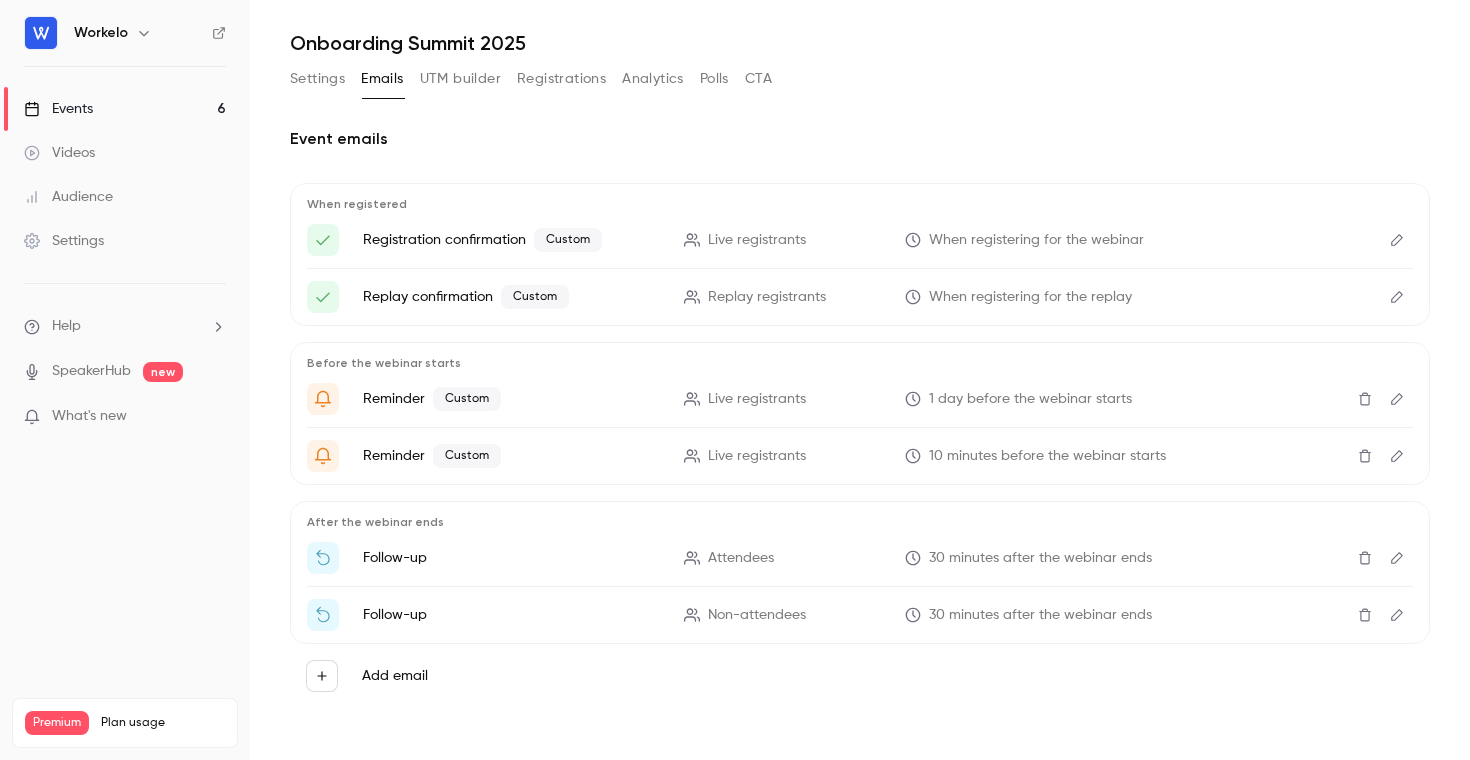click 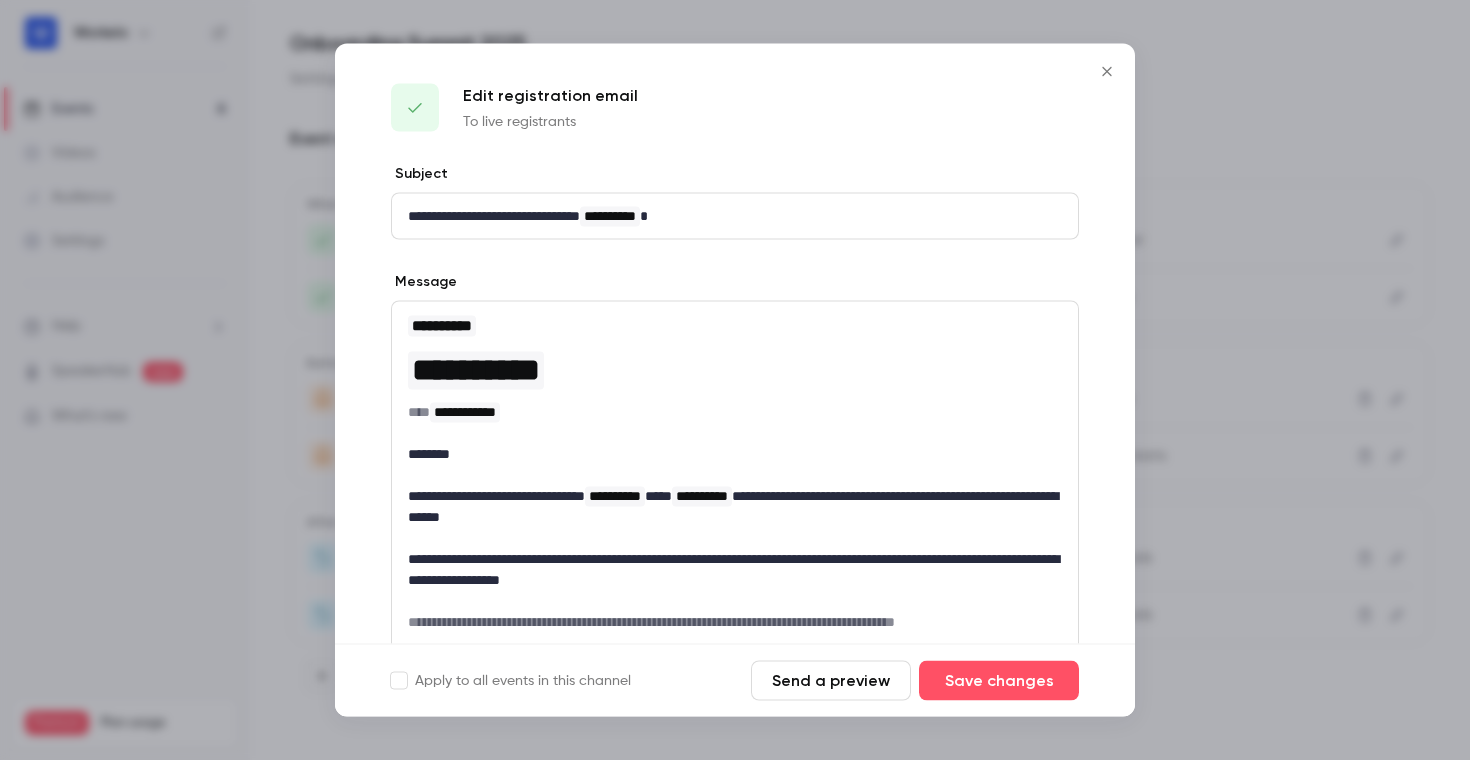 click 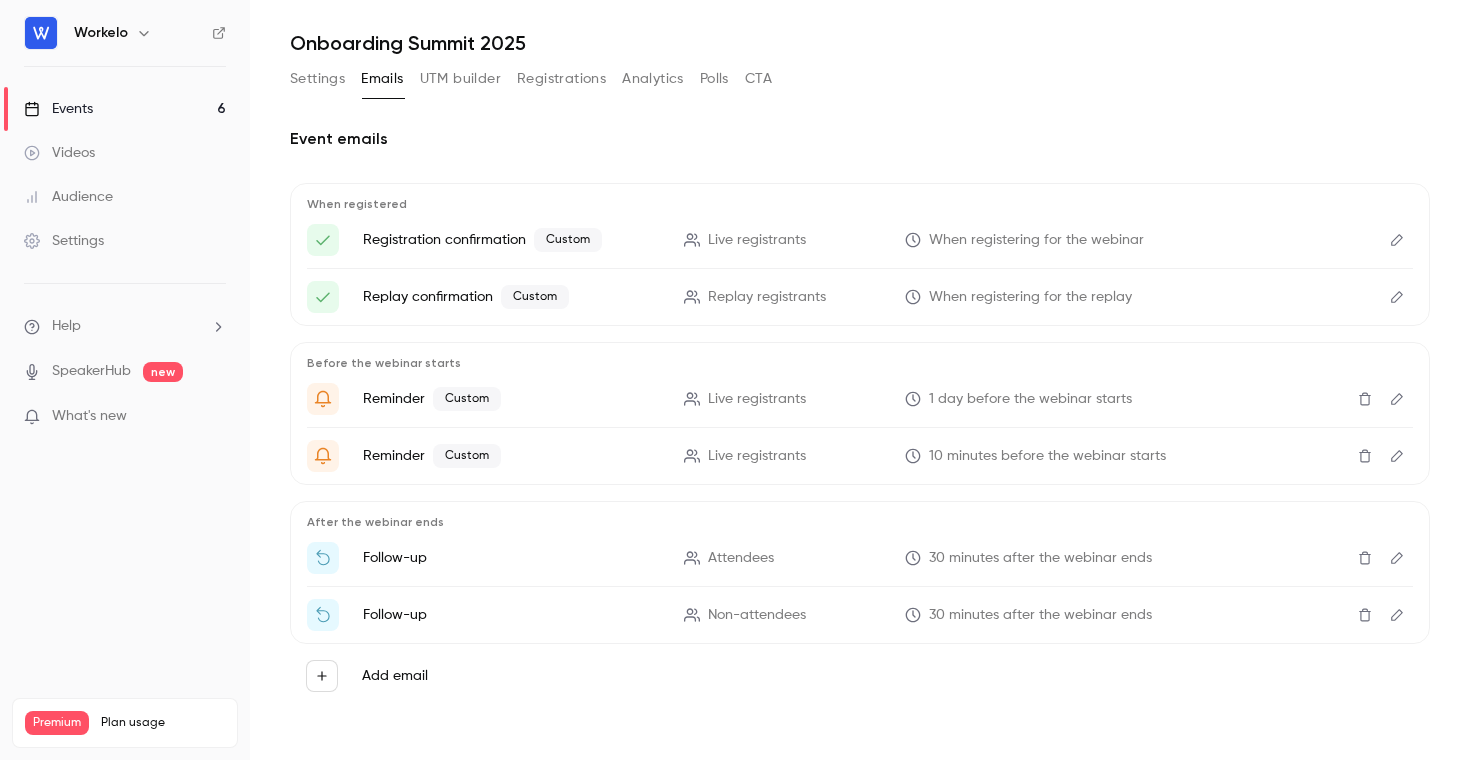 click 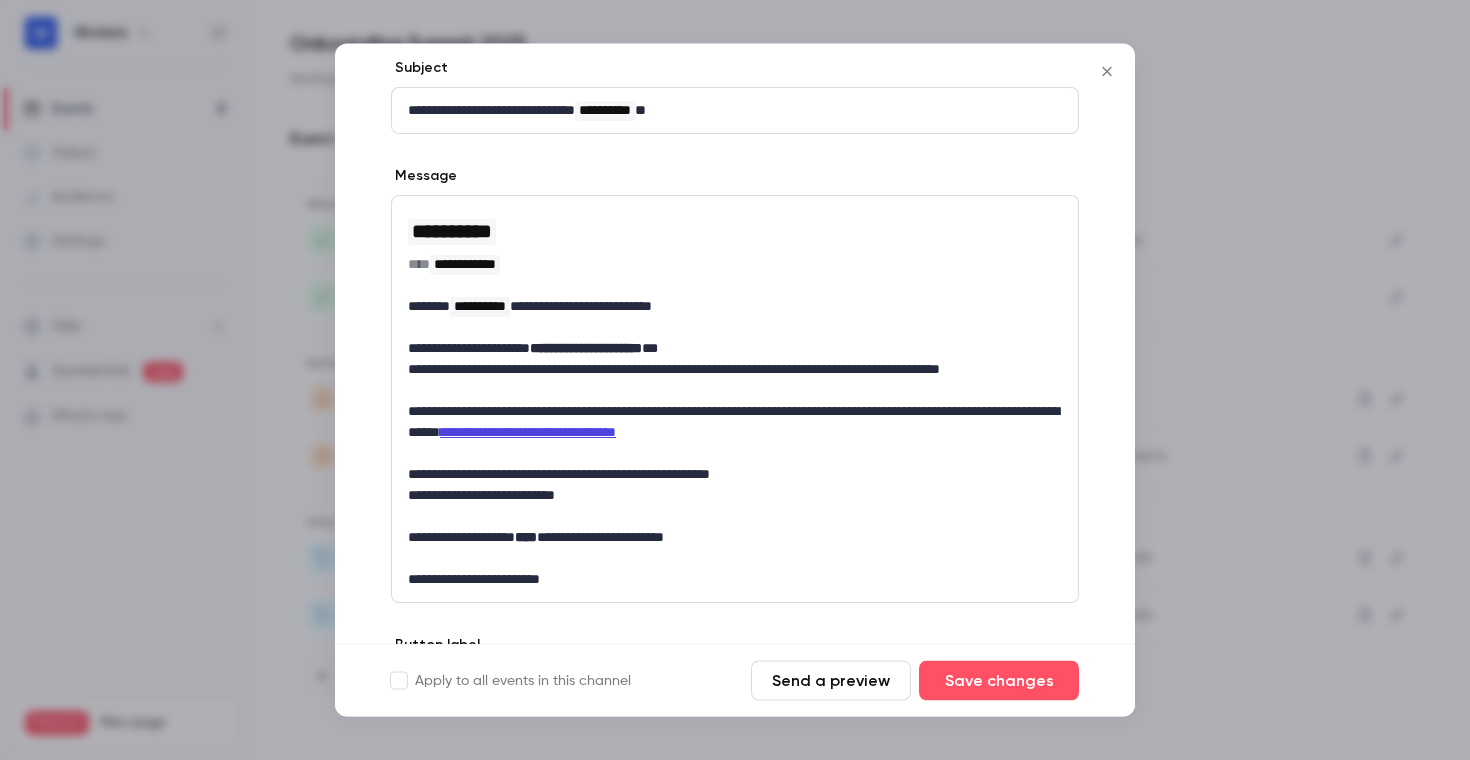 scroll, scrollTop: 215, scrollLeft: 0, axis: vertical 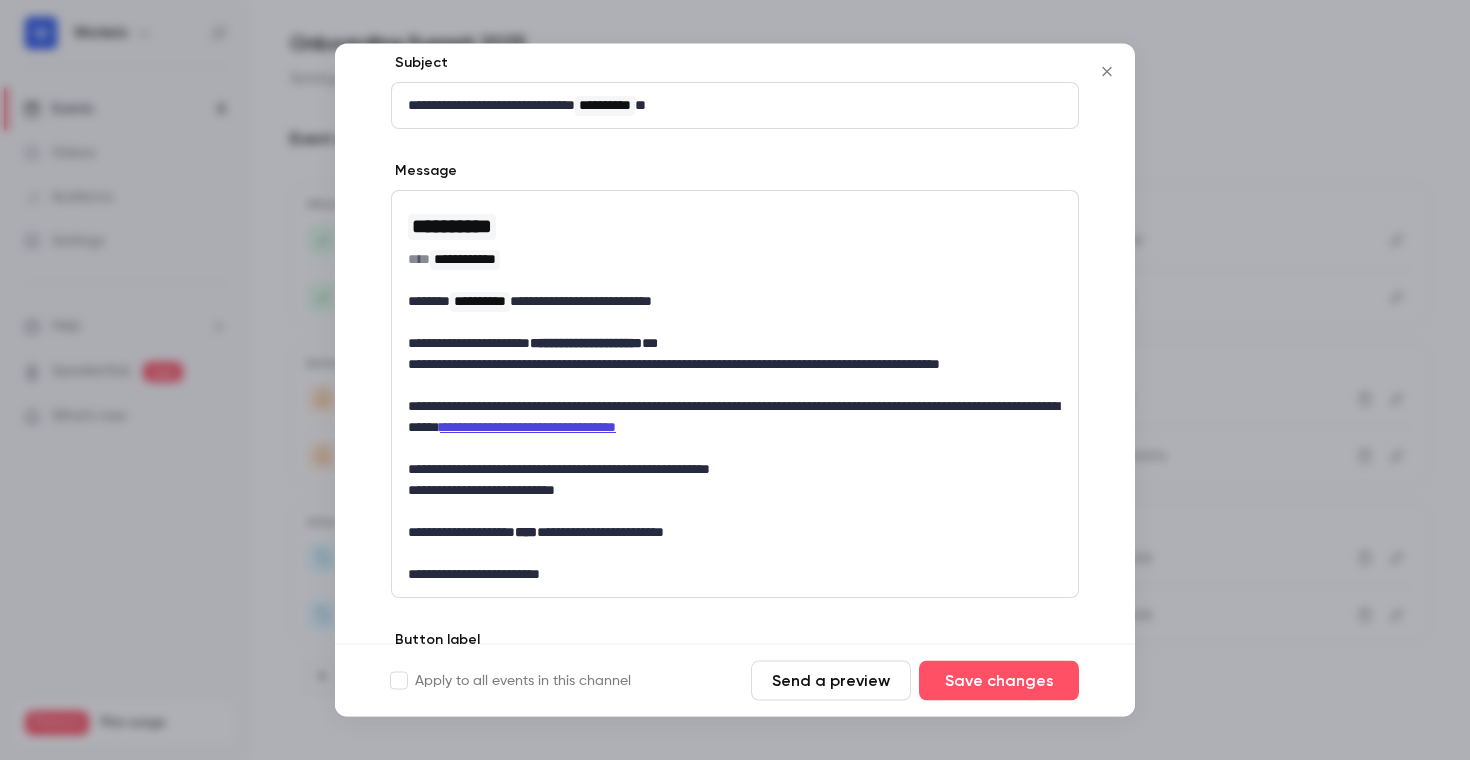 click 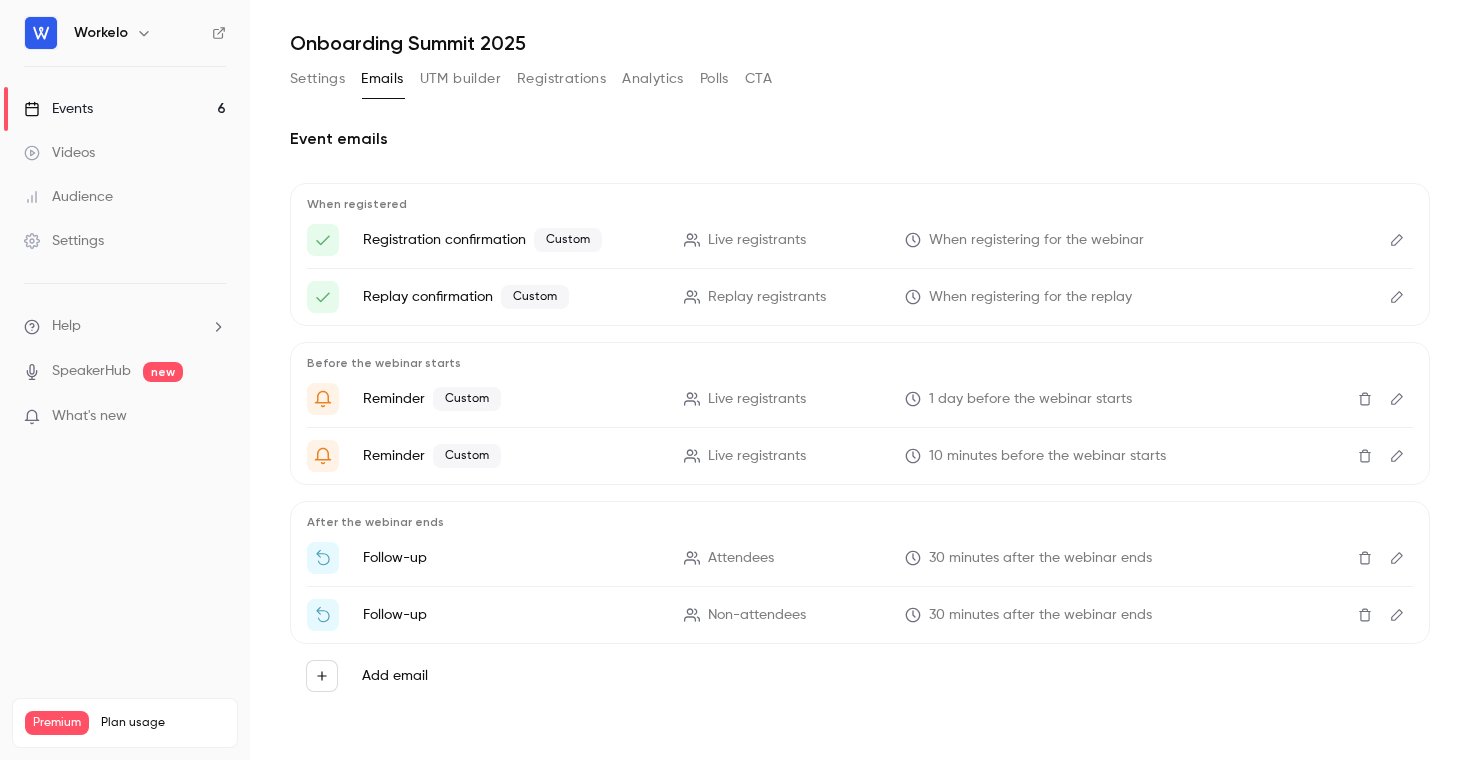 click at bounding box center (1397, 240) 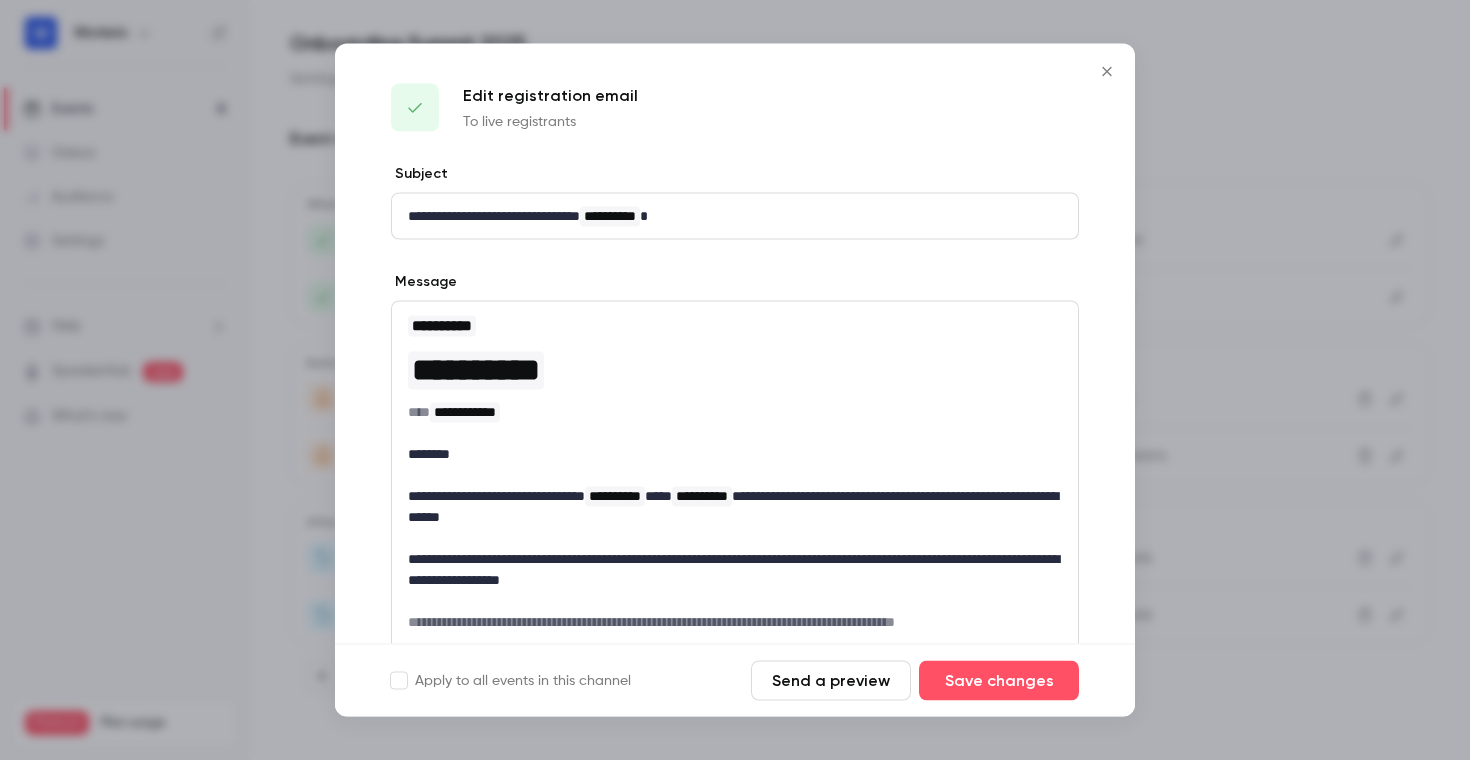 click 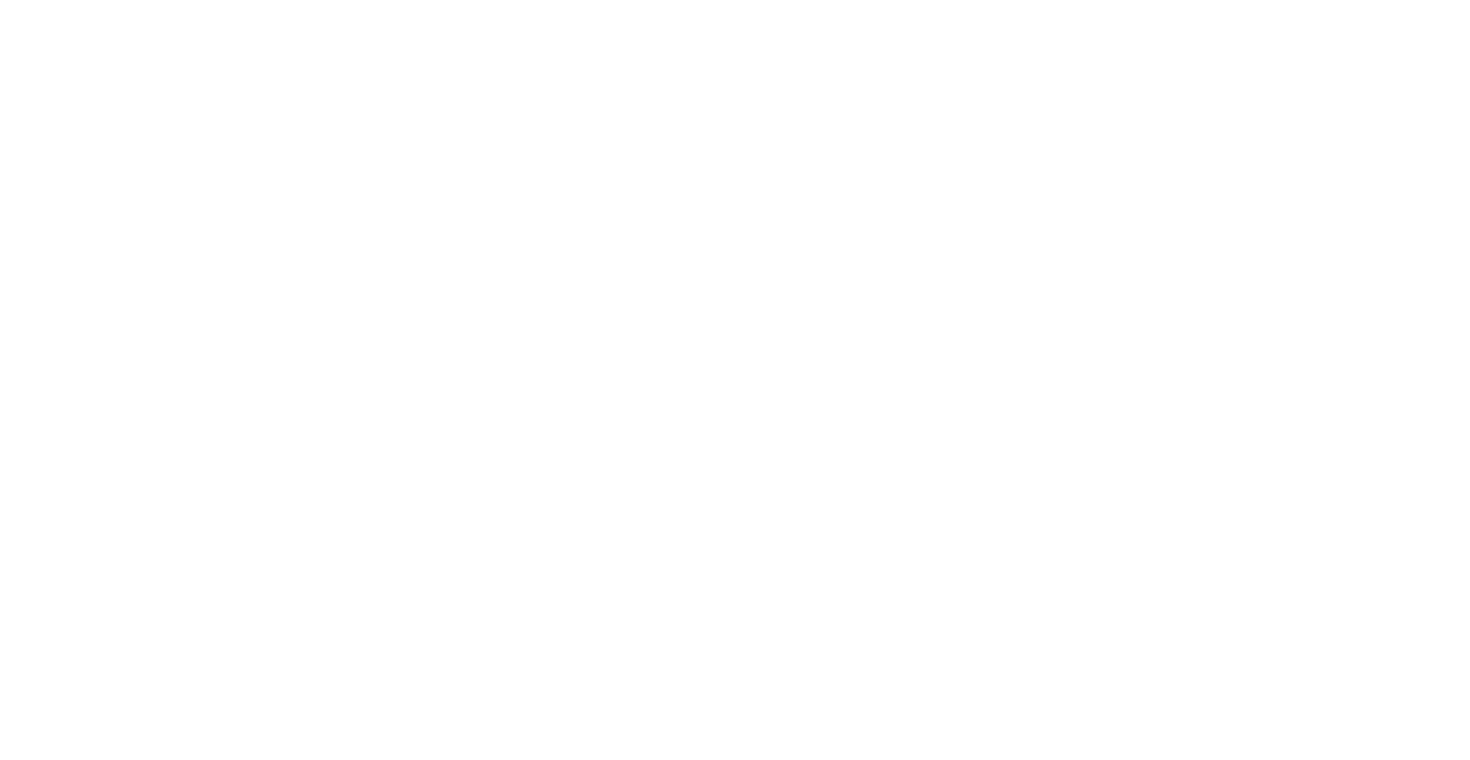 scroll, scrollTop: 0, scrollLeft: 0, axis: both 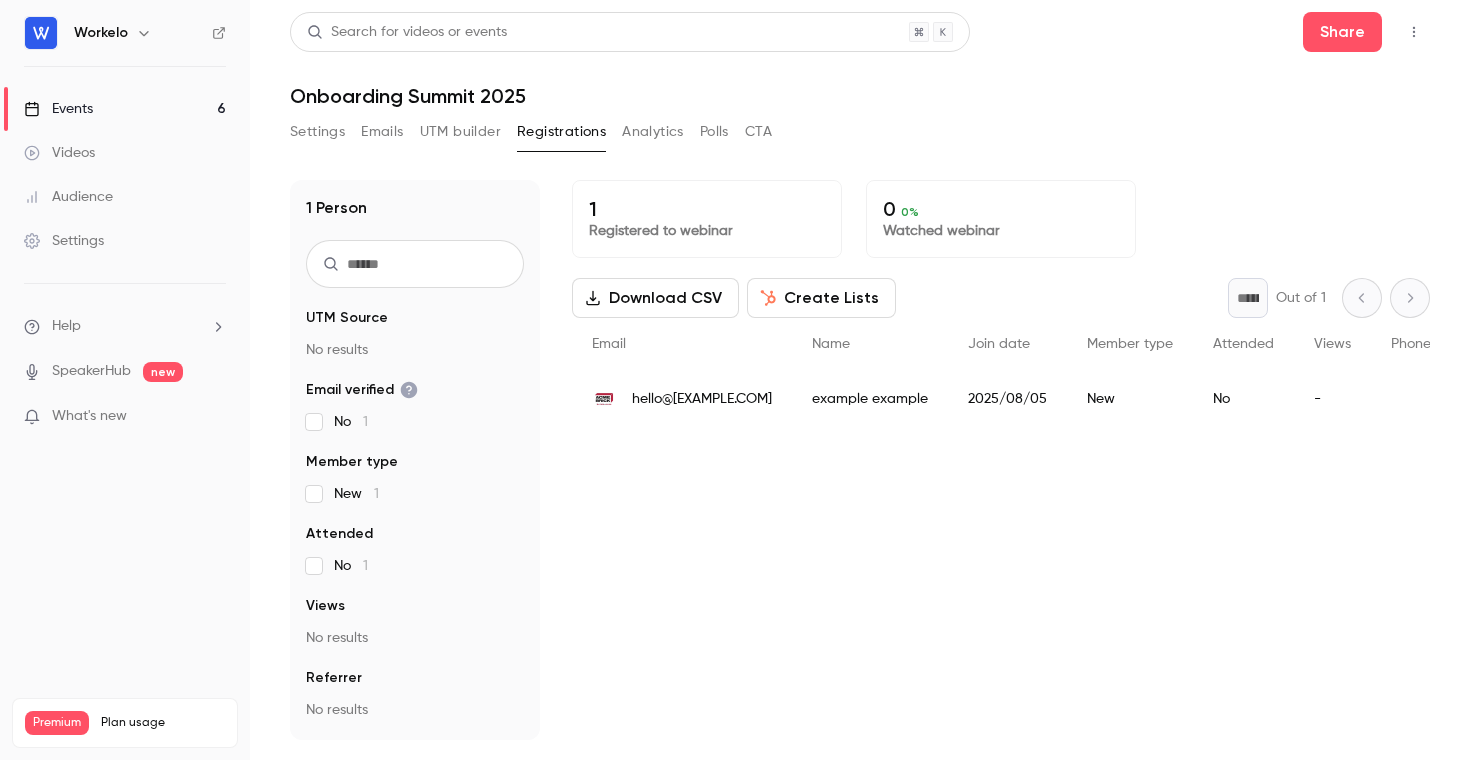 click on "Emails" at bounding box center [382, 132] 